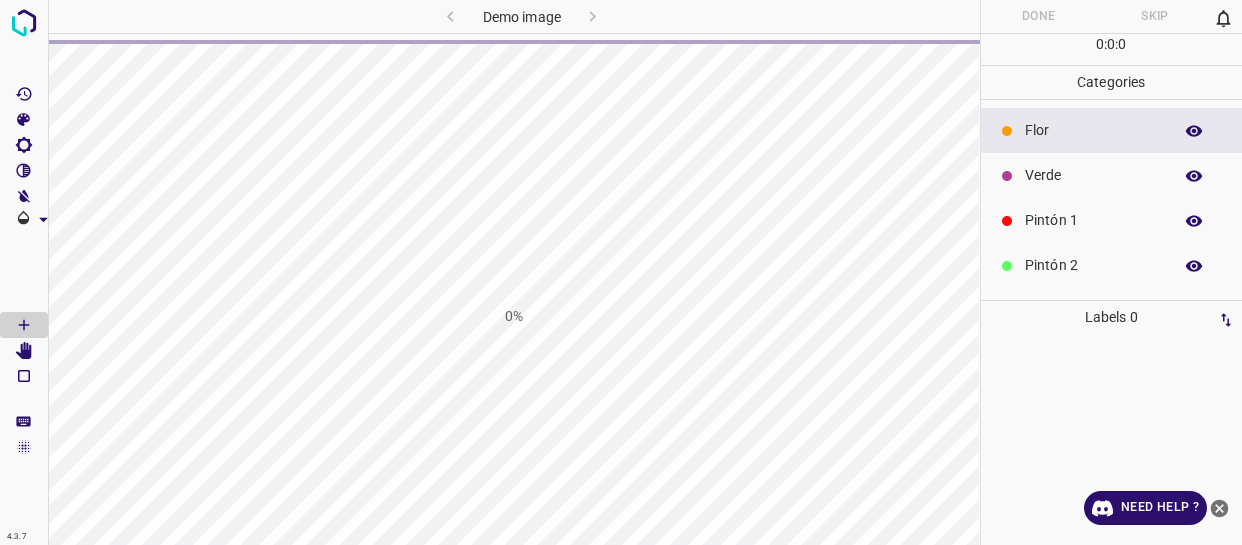 scroll, scrollTop: 0, scrollLeft: 0, axis: both 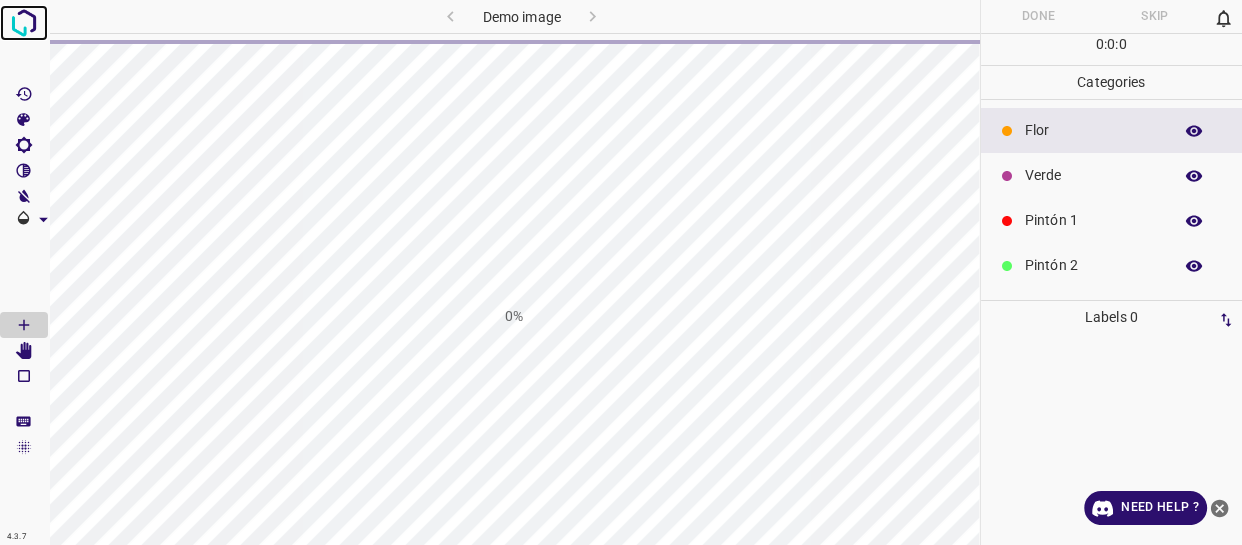 click at bounding box center [24, 23] 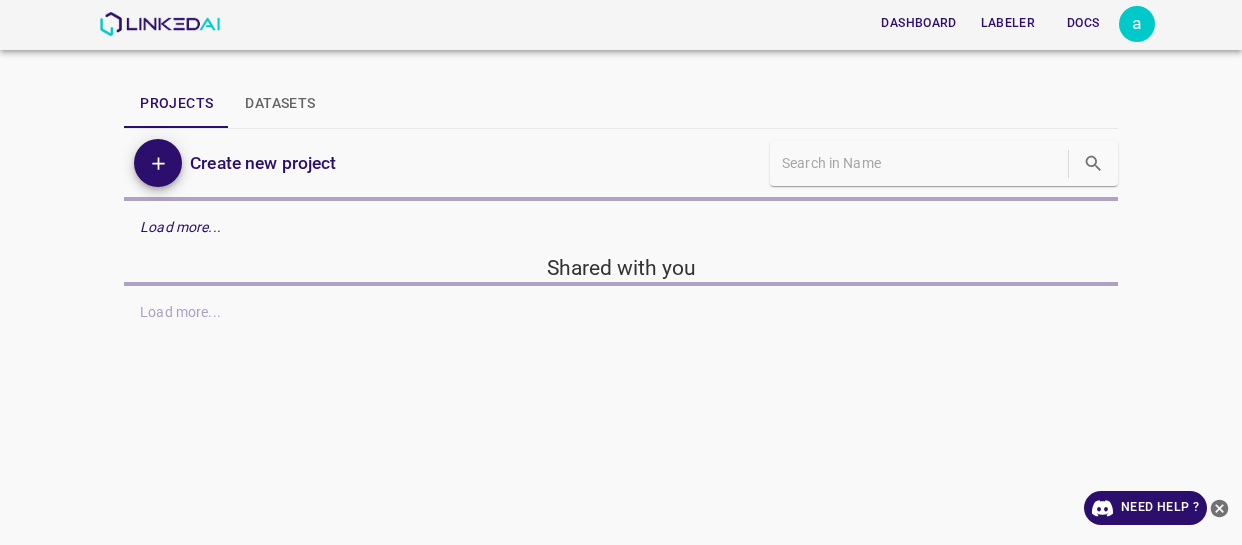scroll, scrollTop: 0, scrollLeft: 0, axis: both 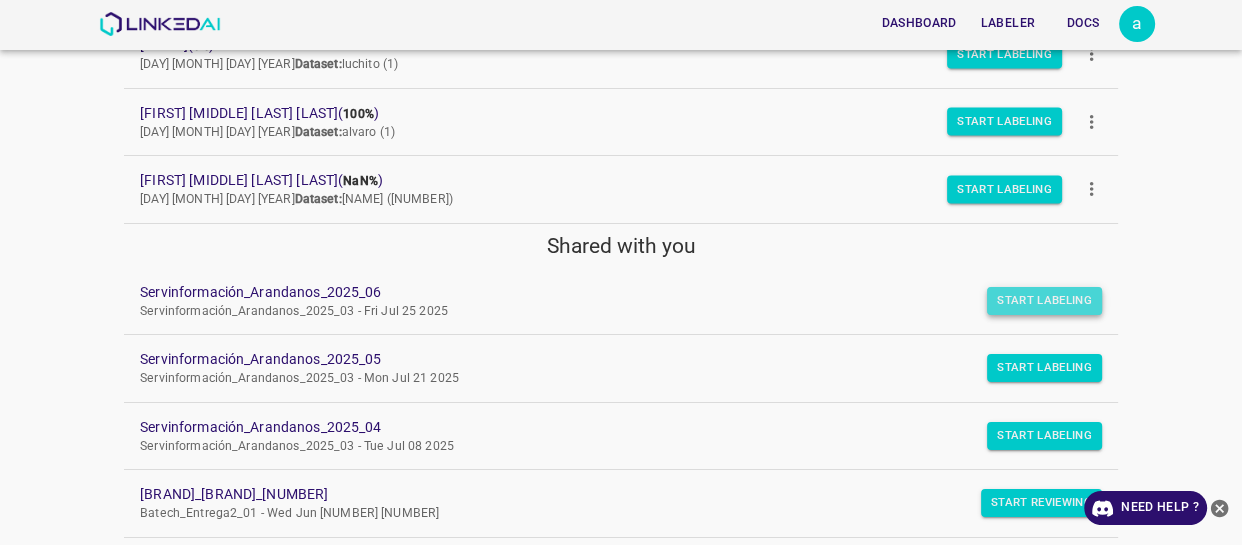 click on "Start Labeling" at bounding box center (1044, 301) 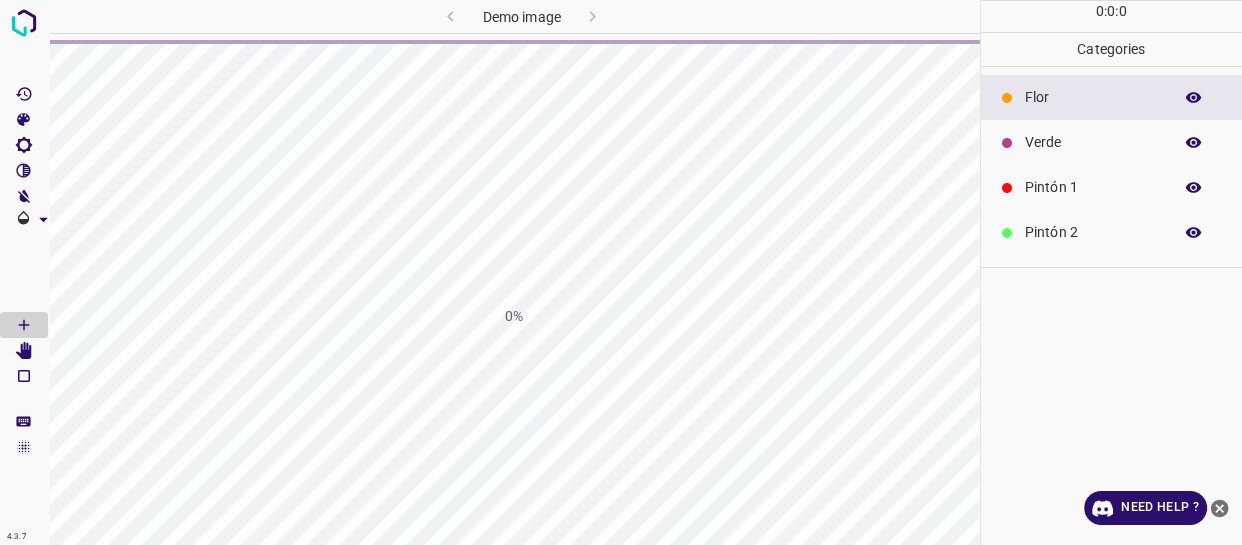 scroll, scrollTop: 0, scrollLeft: 0, axis: both 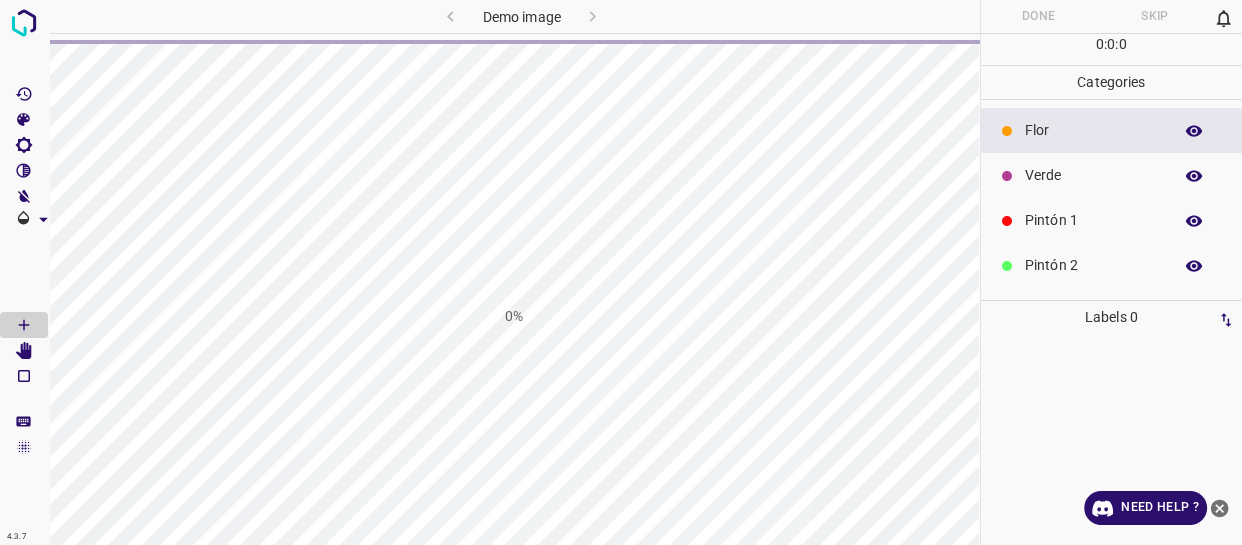 click 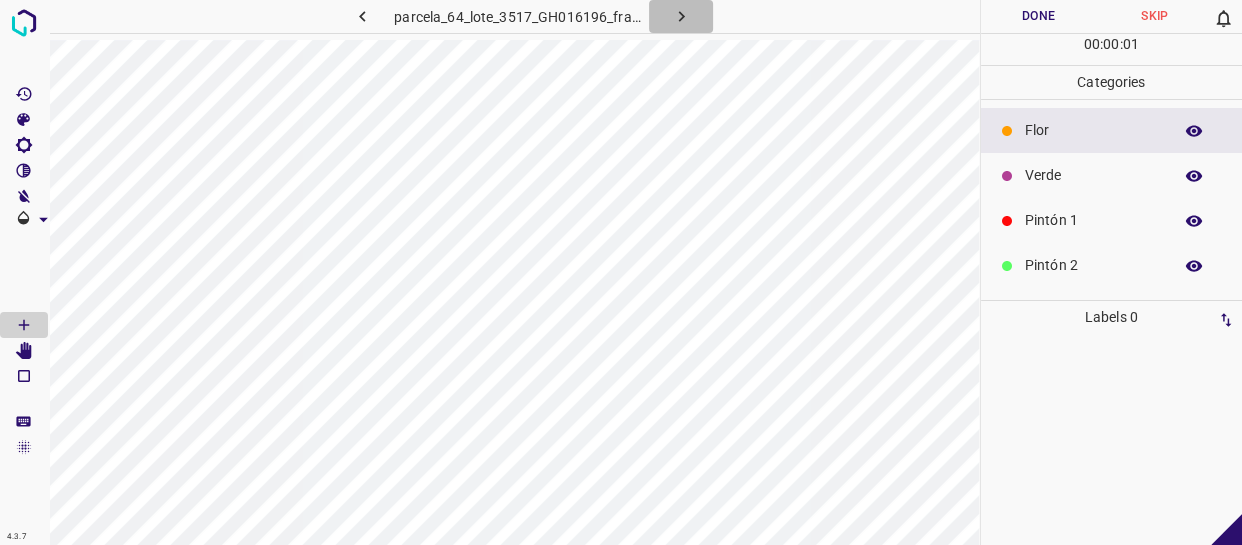 click 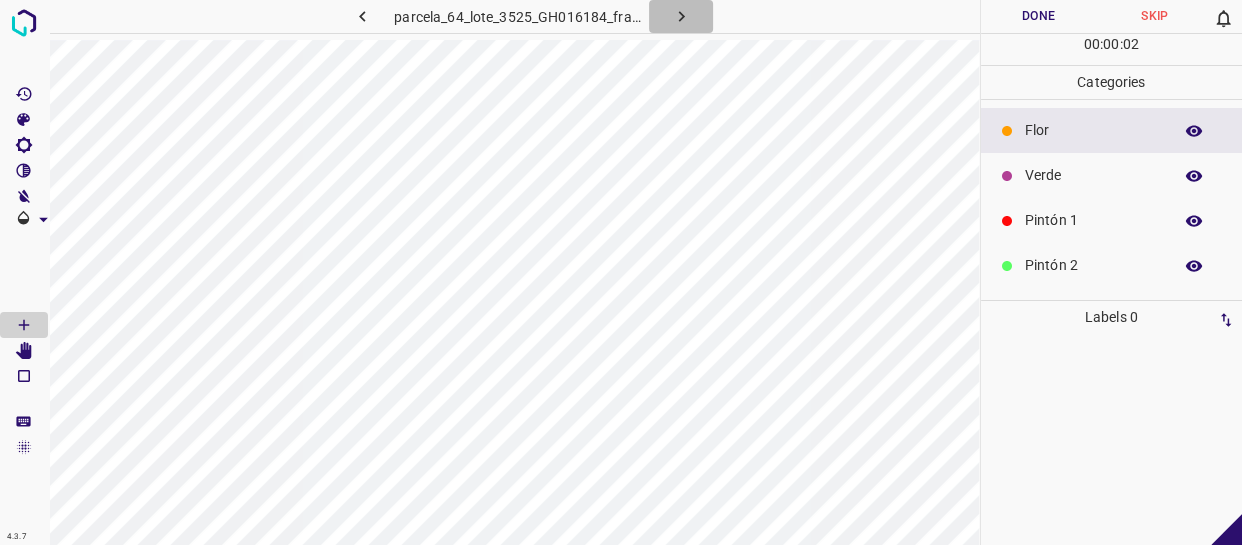 click at bounding box center (681, 16) 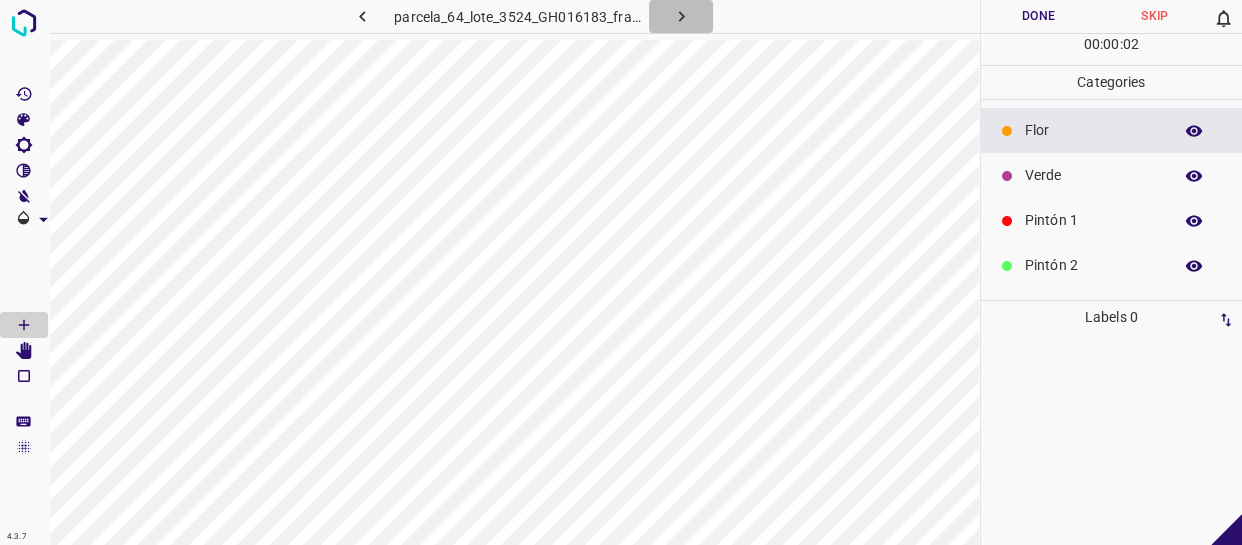 click at bounding box center (681, 16) 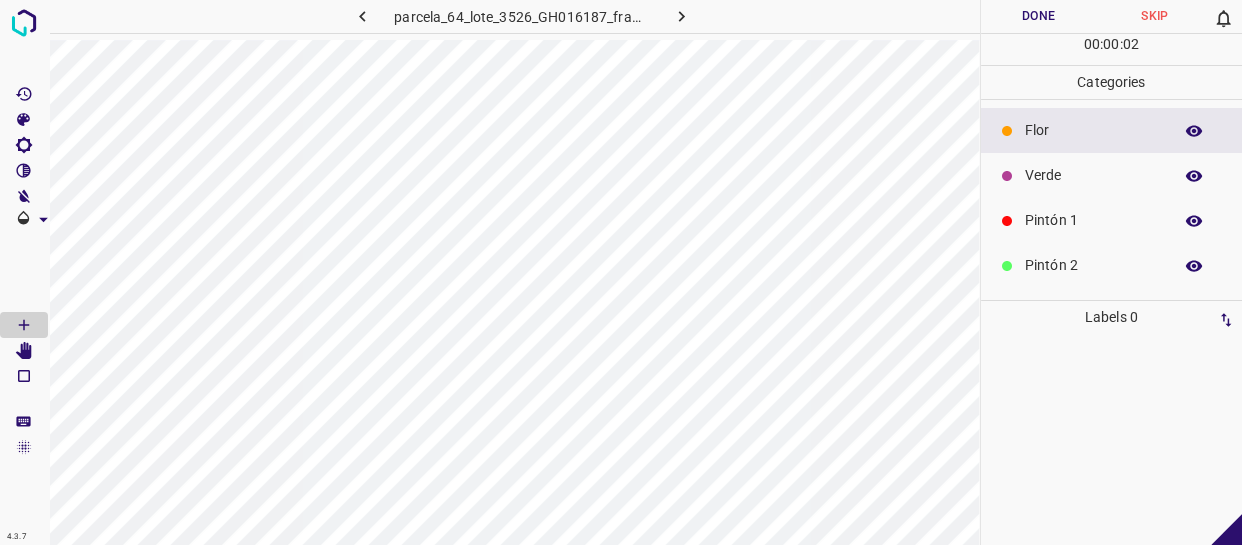 click at bounding box center [681, 16] 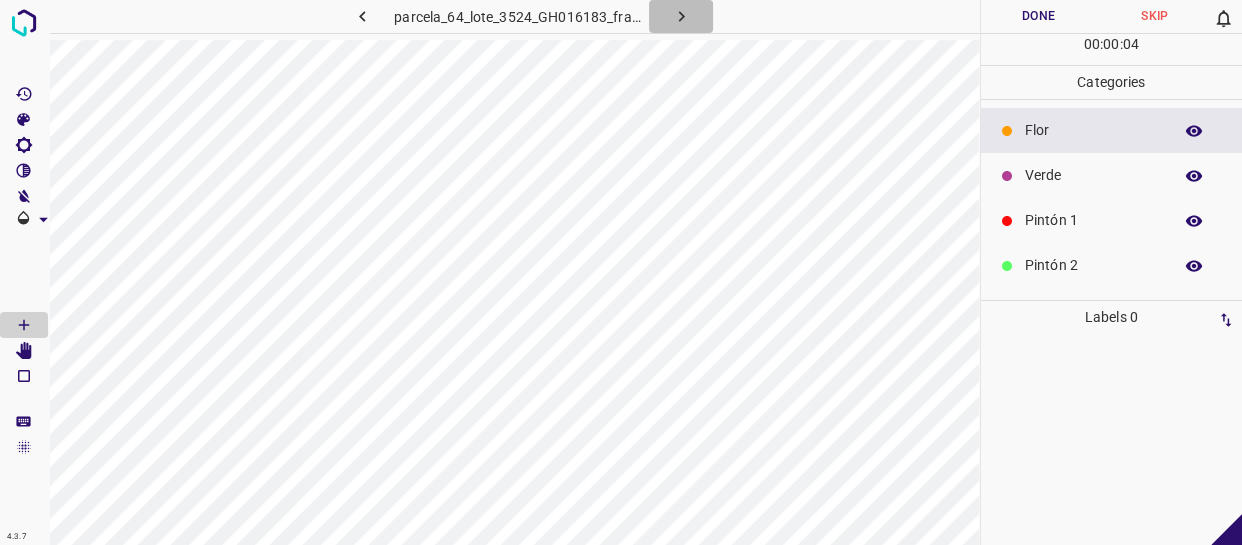 click 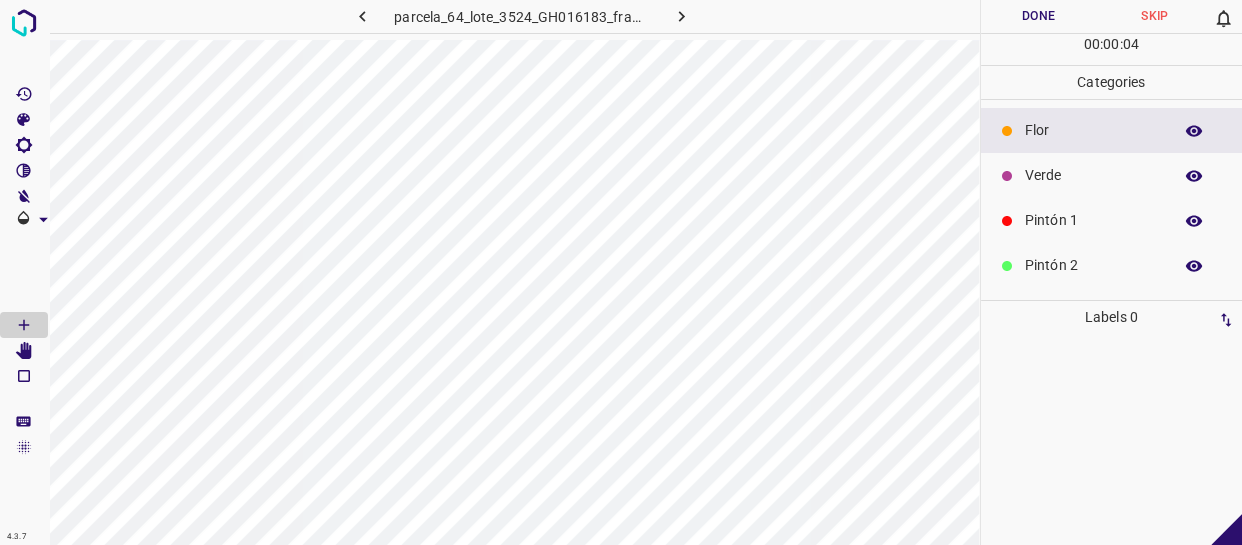 click at bounding box center (681, 16) 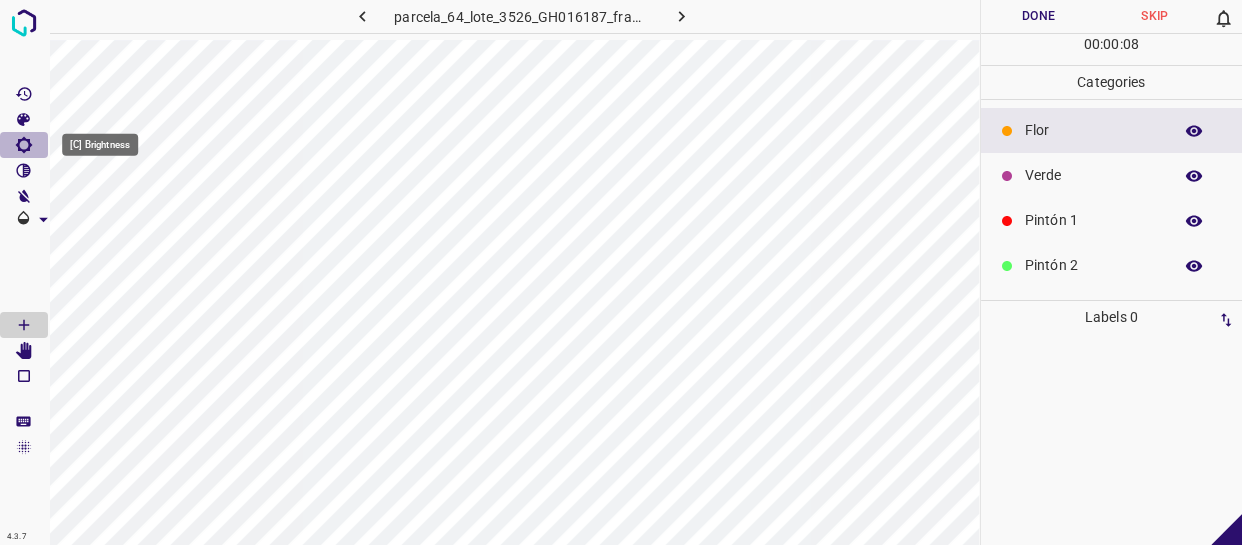 click 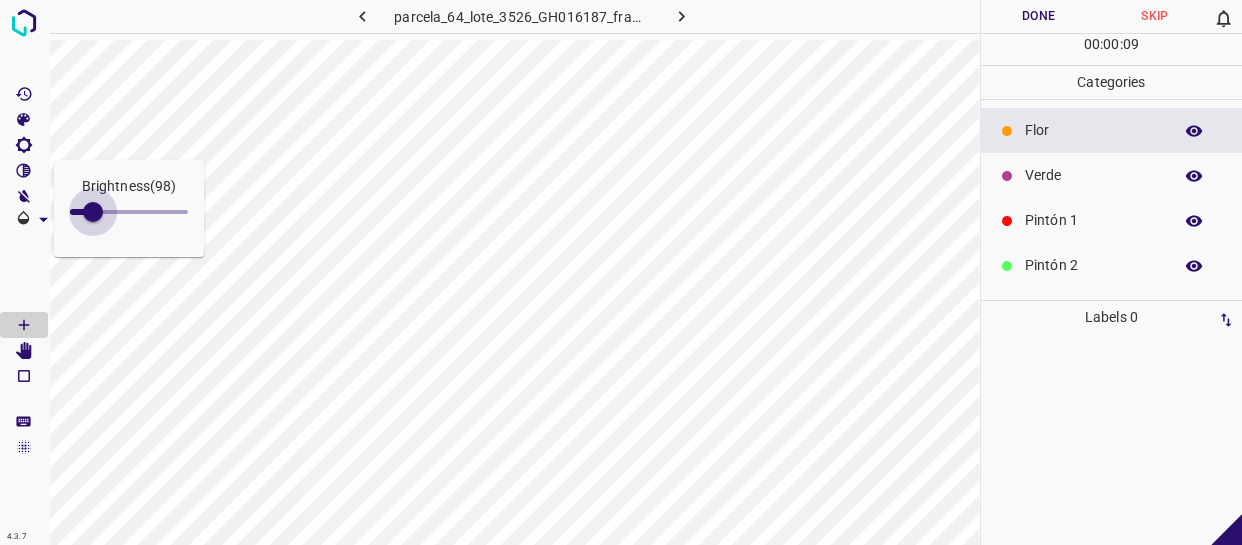 click at bounding box center (93, 212) 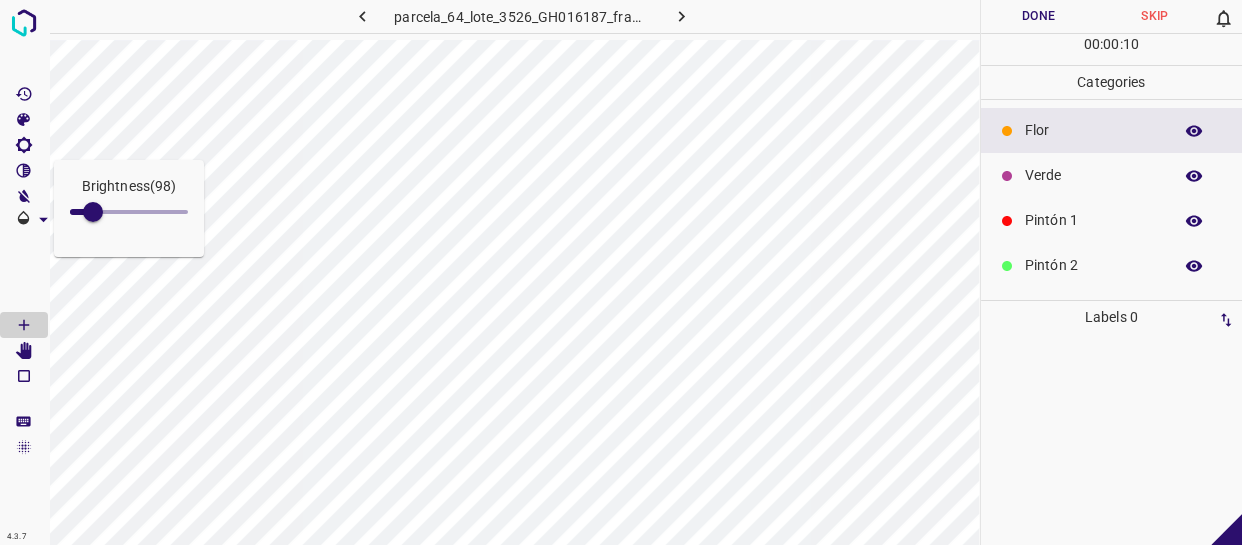 type on "123" 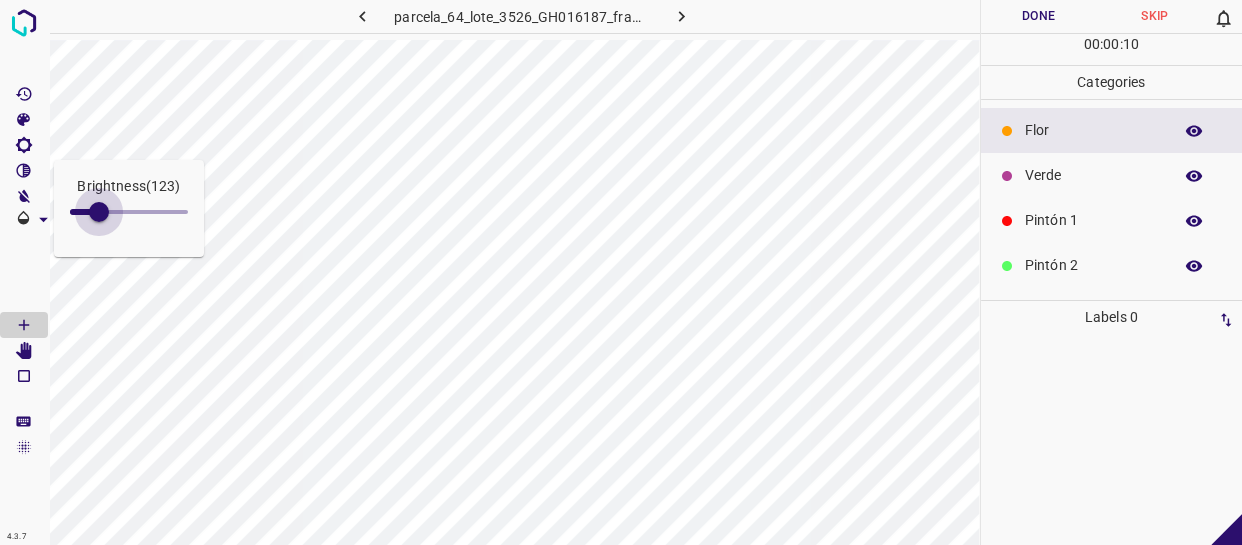 click at bounding box center [99, 212] 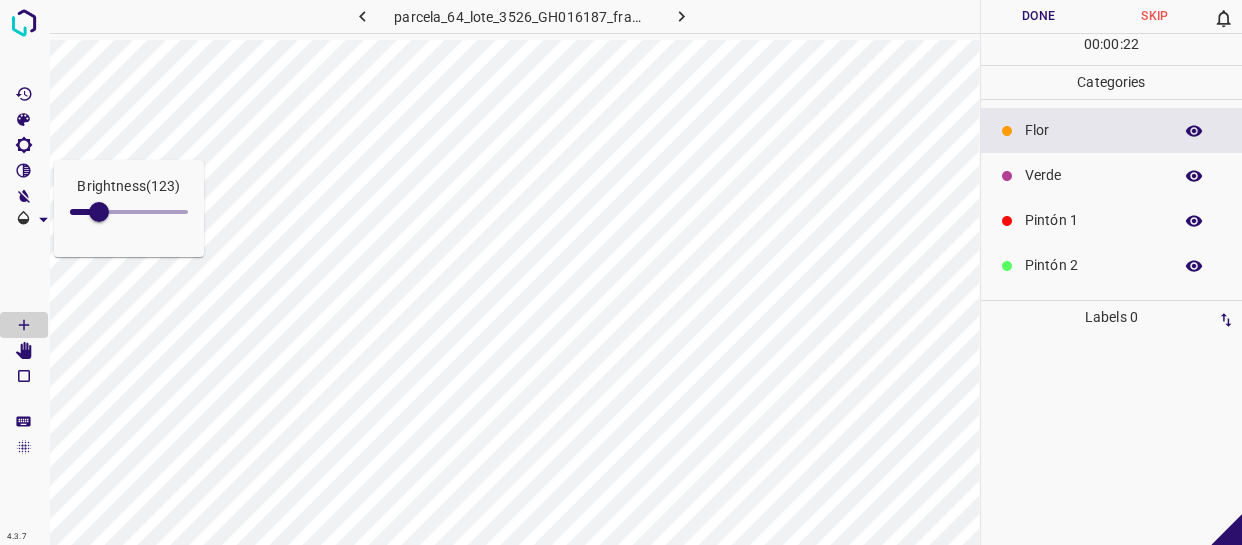 click at bounding box center [681, 16] 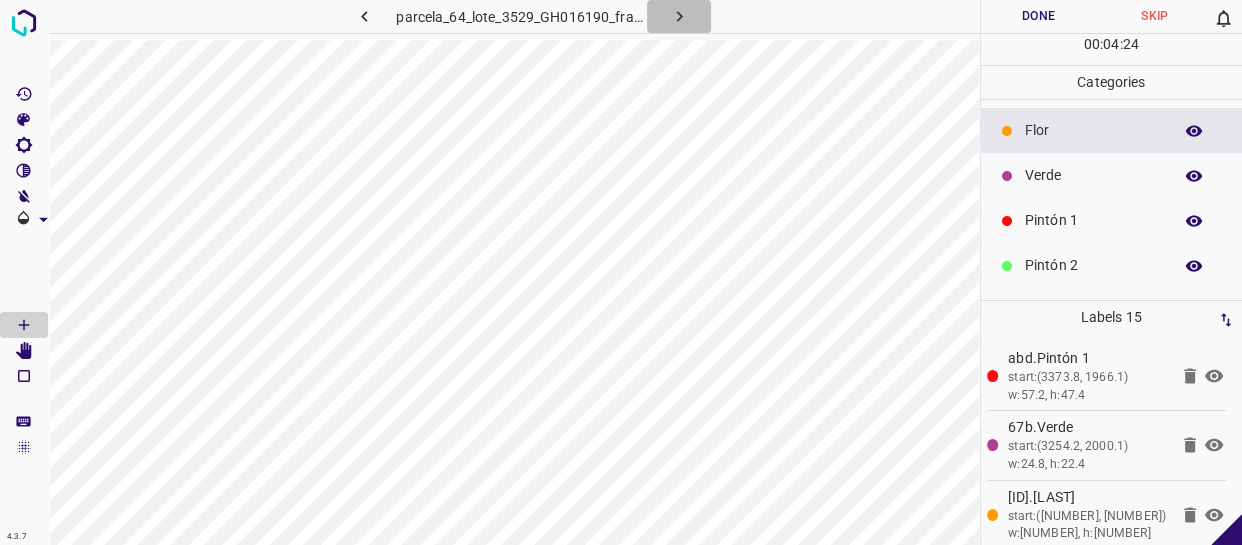 click 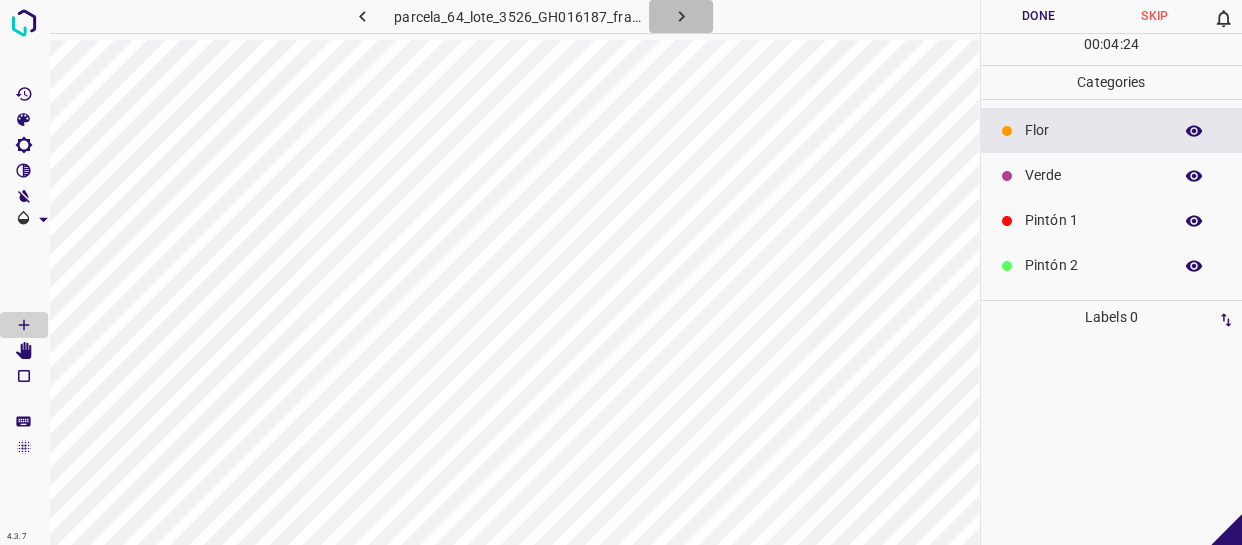 click 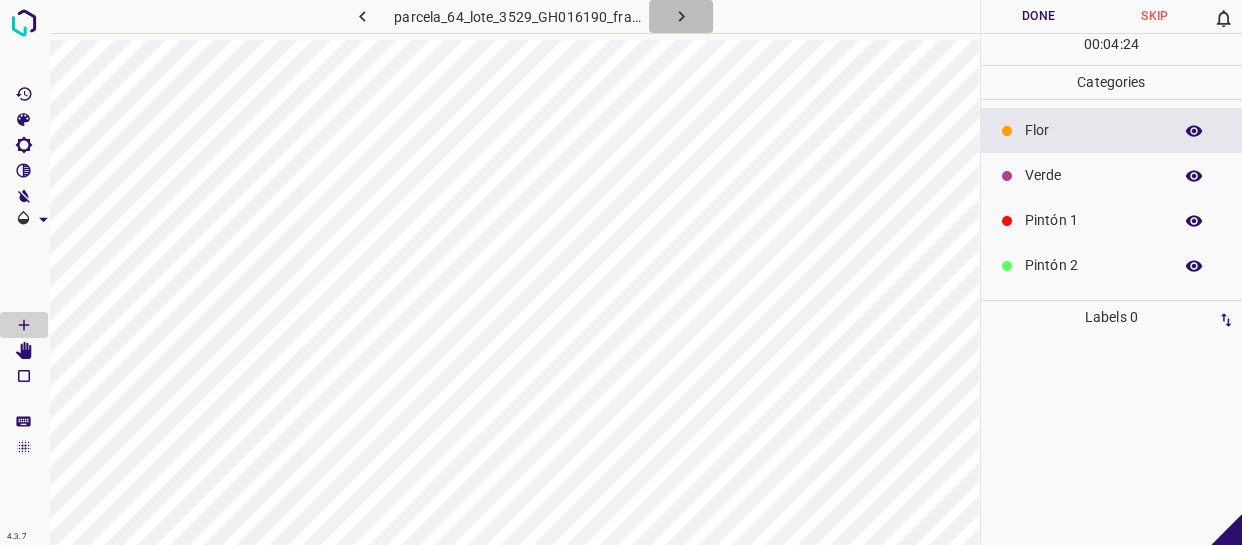 click 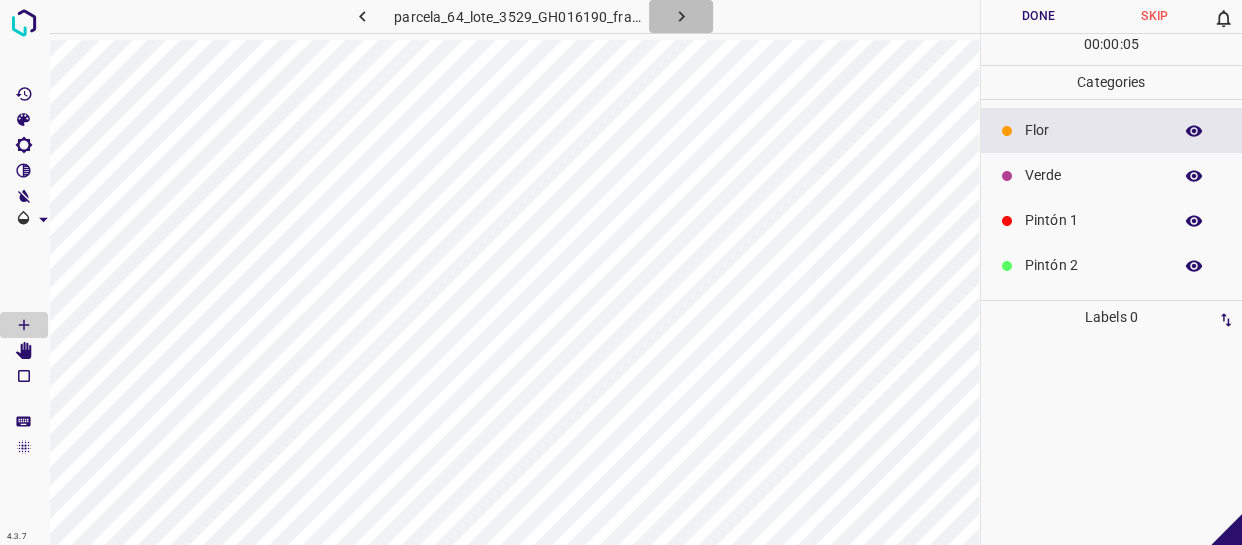 click 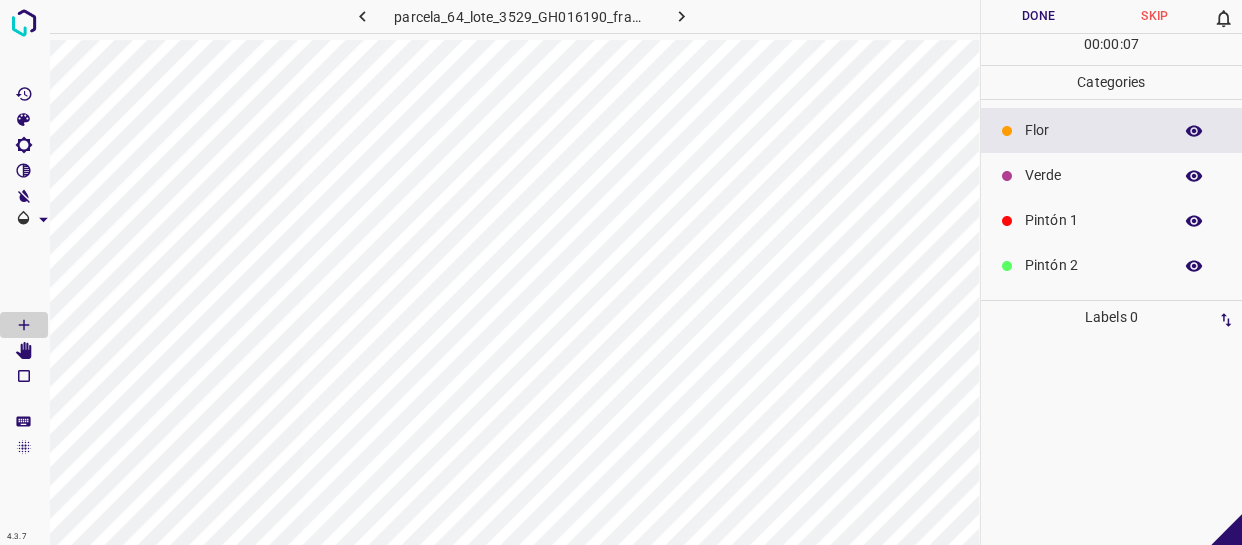 click on "Verde" at bounding box center [1093, 175] 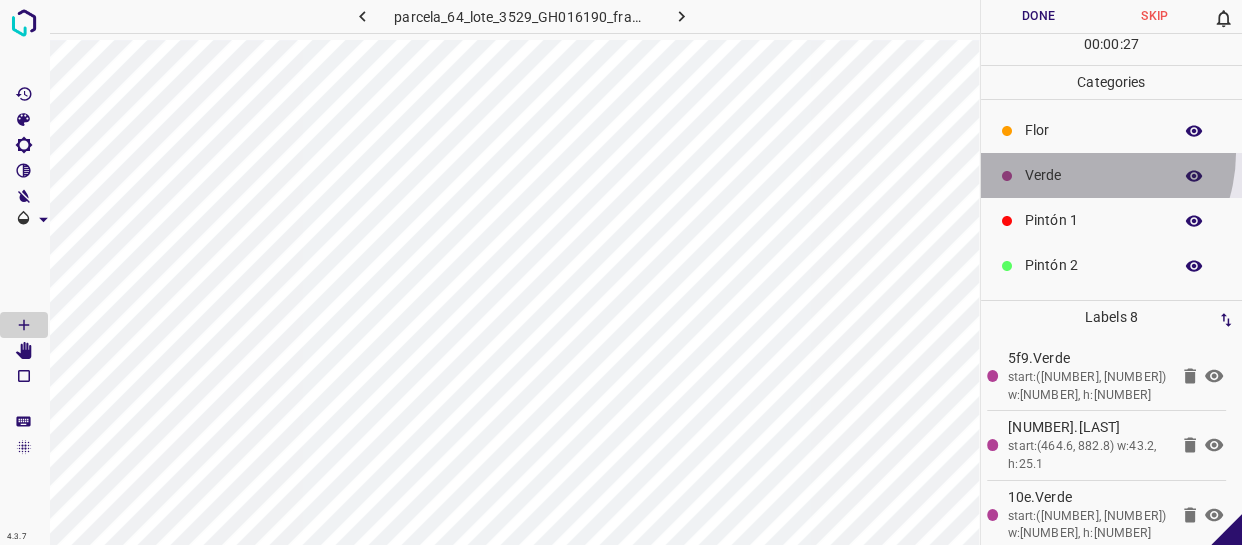 click on "Flor Verde Pintón 1 Pintón 2 Pintón 3 Rosado Guinda Azul" at bounding box center (1112, 288) 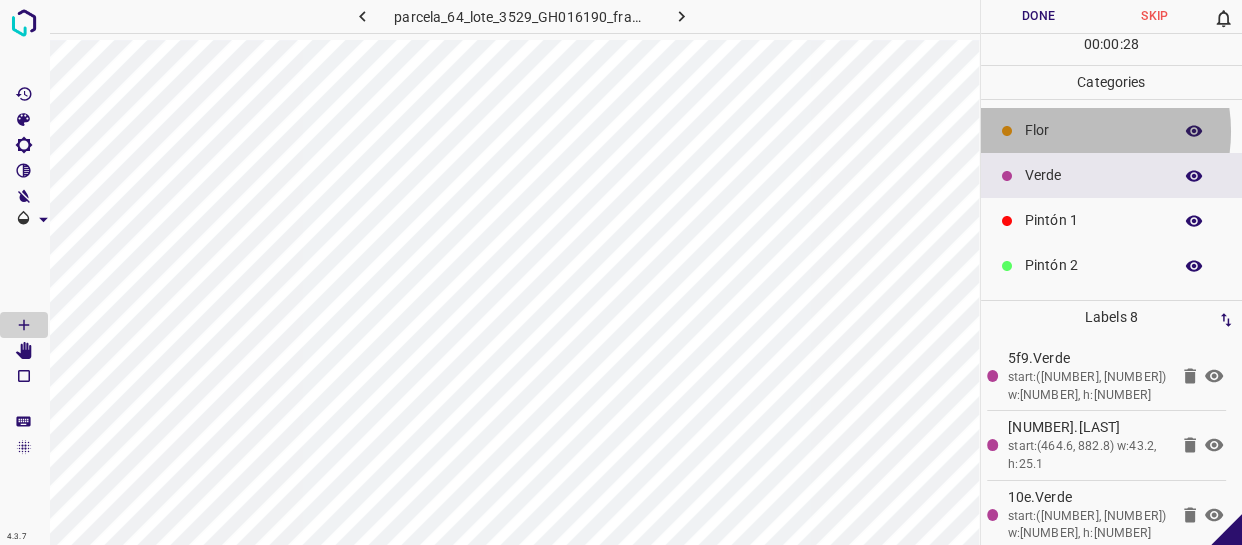click on "Flor" at bounding box center (1093, 130) 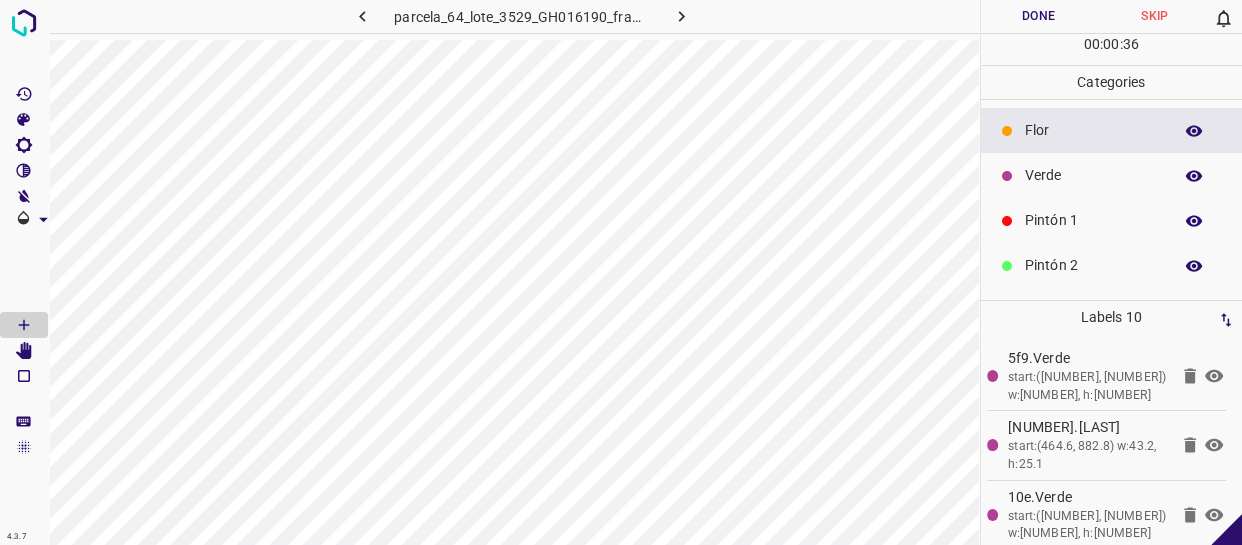click on "Verde" at bounding box center (1093, 175) 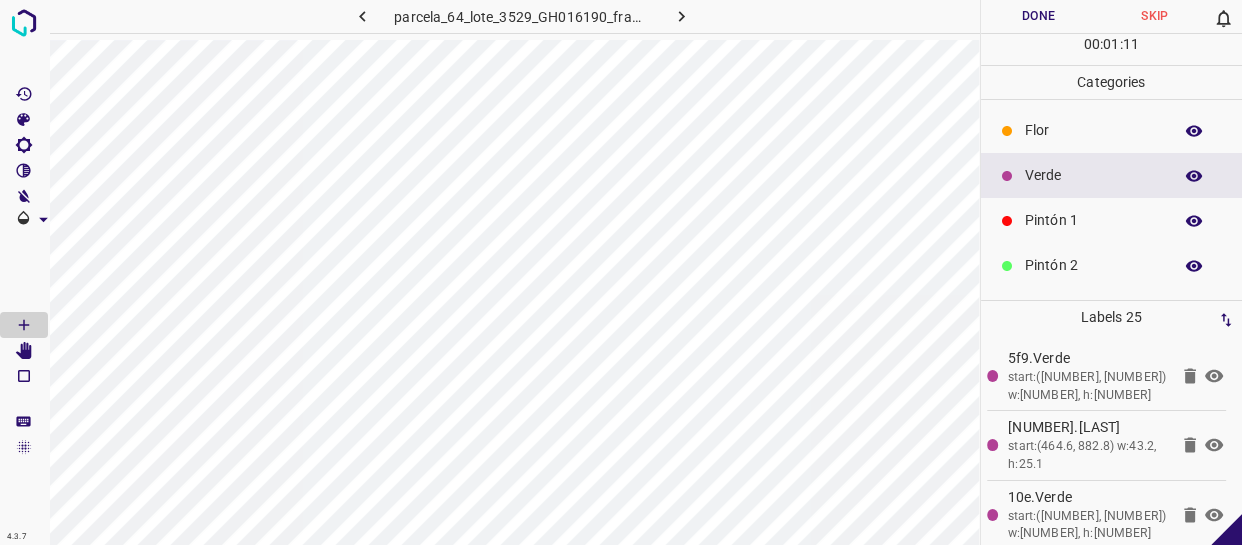click on "Flor" at bounding box center (1093, 130) 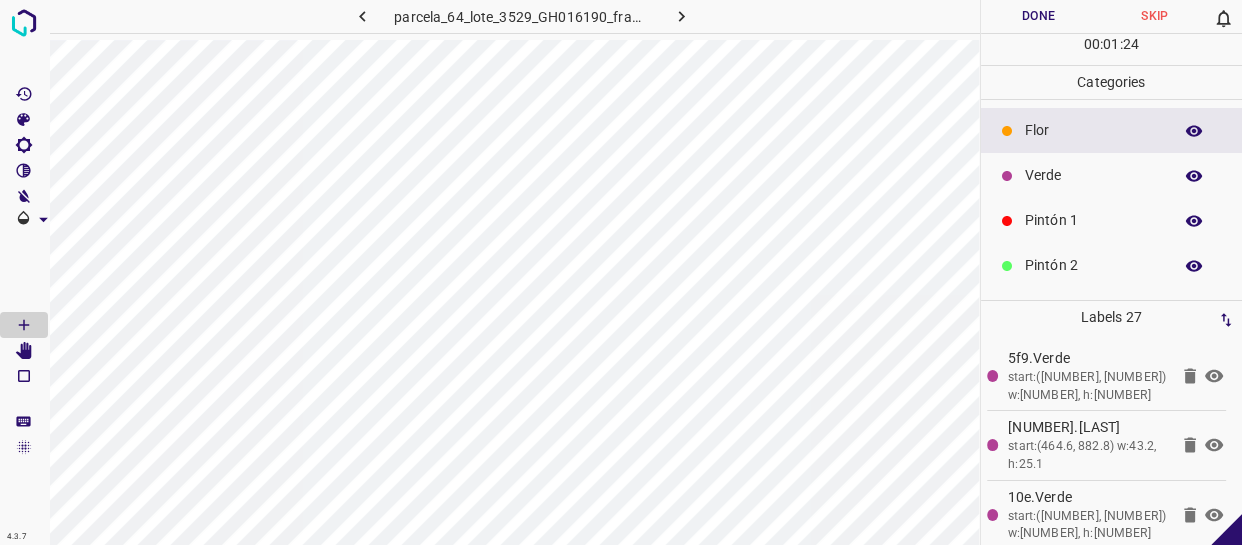 click on "Verde" at bounding box center (1112, 175) 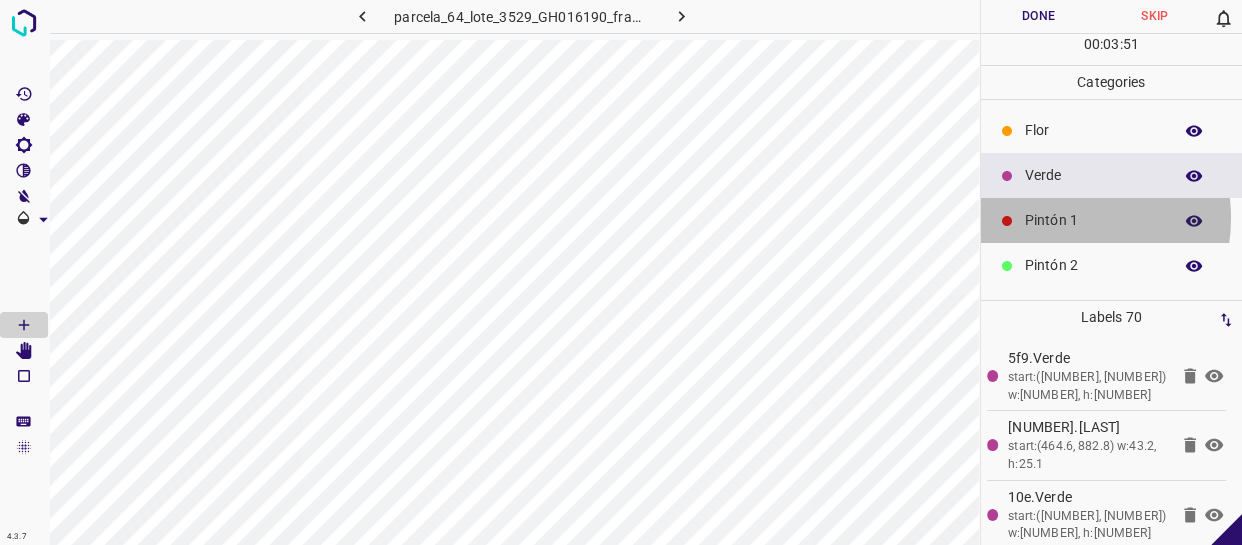 click on "Pintón 1" at bounding box center (1093, 220) 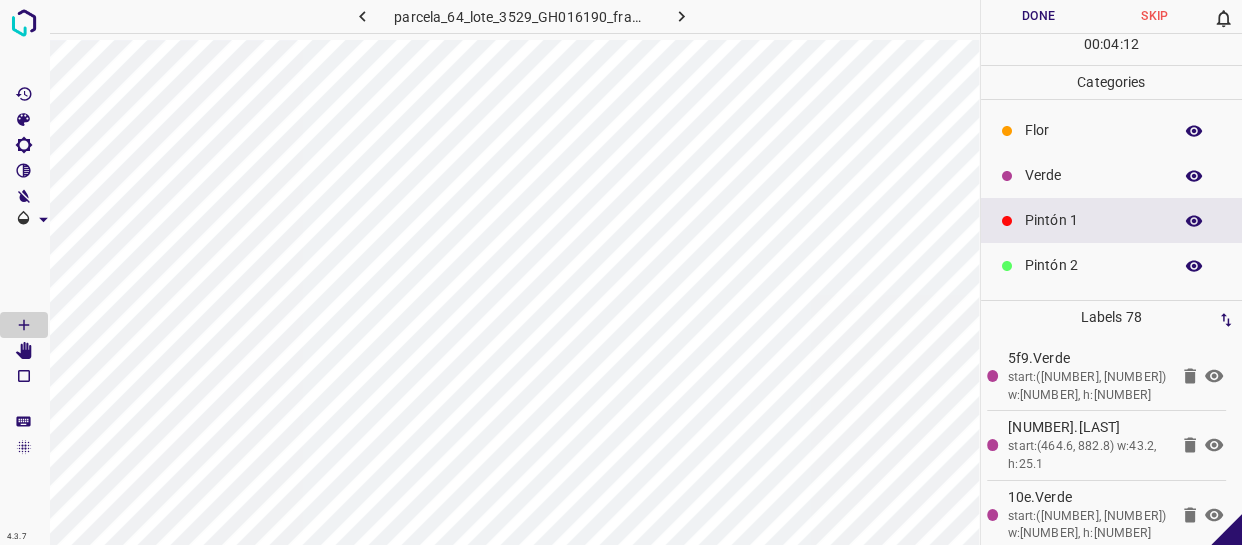 scroll, scrollTop: 90, scrollLeft: 0, axis: vertical 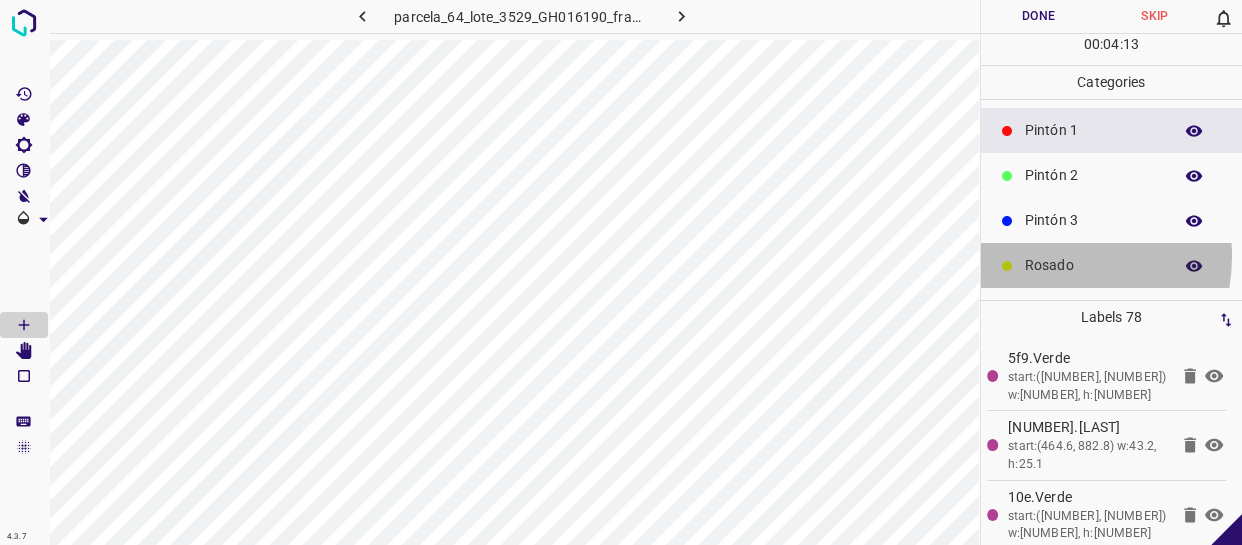 click on "Rosado" at bounding box center (1093, 265) 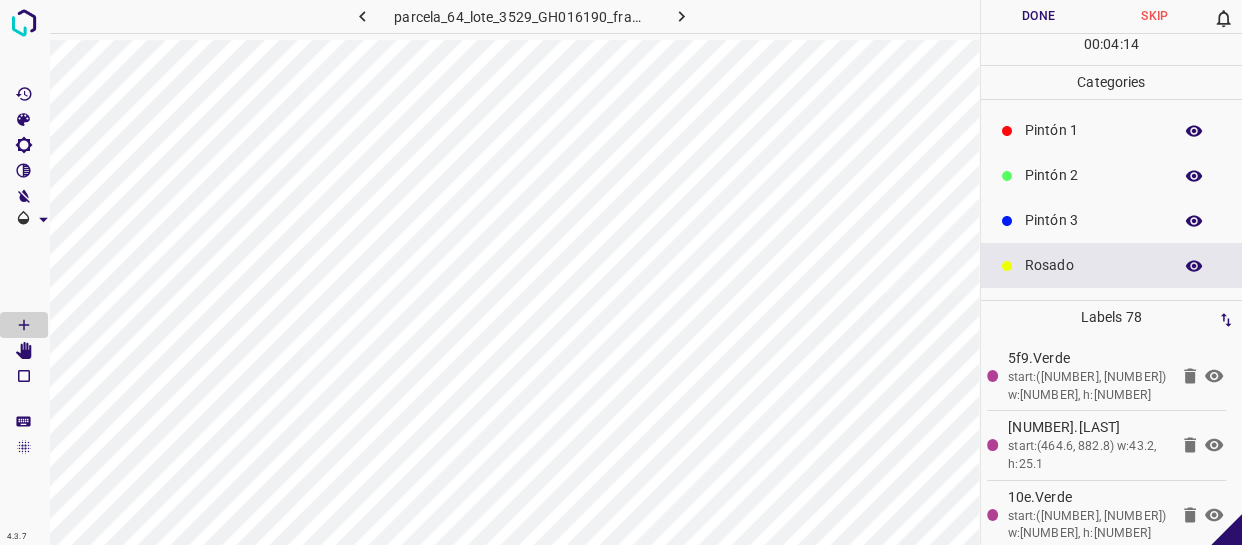 click on "Pintón 3" at bounding box center (1093, 220) 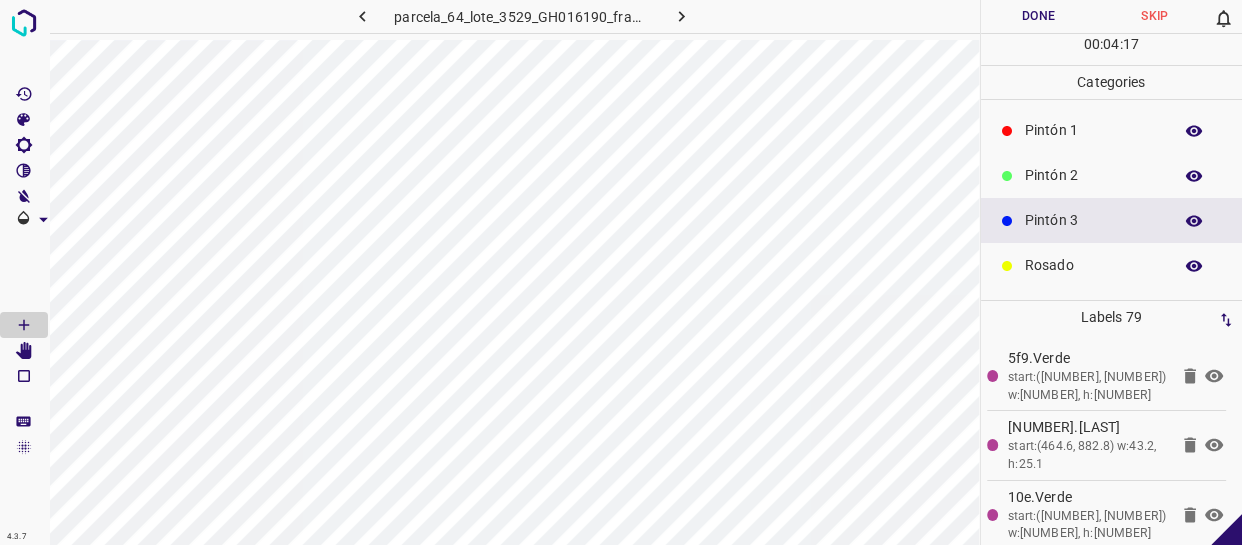 drag, startPoint x: 1108, startPoint y: 270, endPoint x: 1090, endPoint y: 270, distance: 18 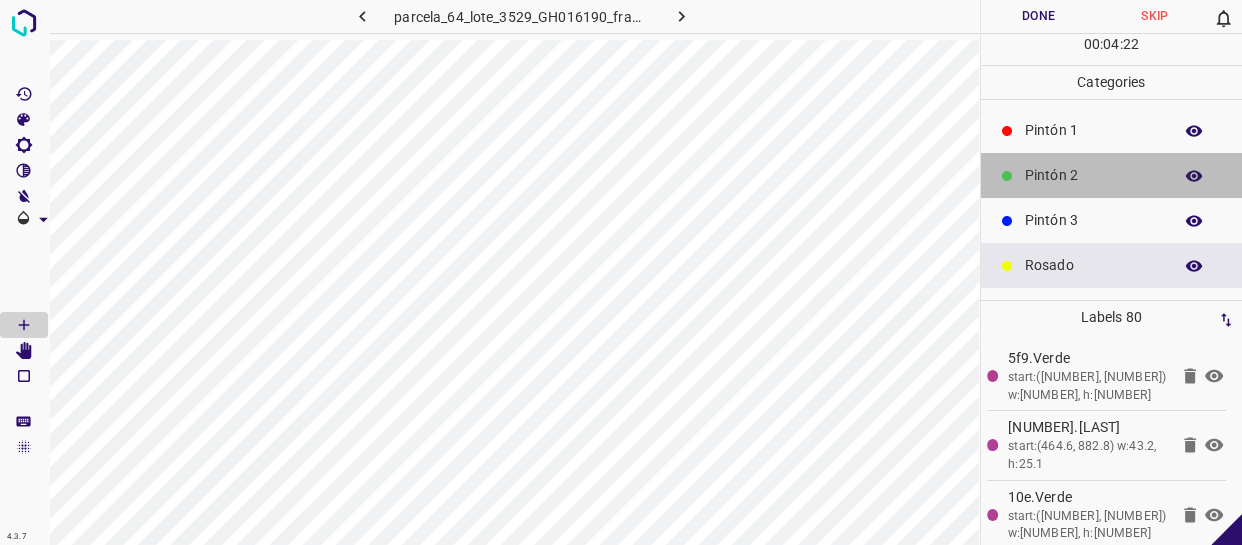 click on "Pintón 2" at bounding box center (1093, 175) 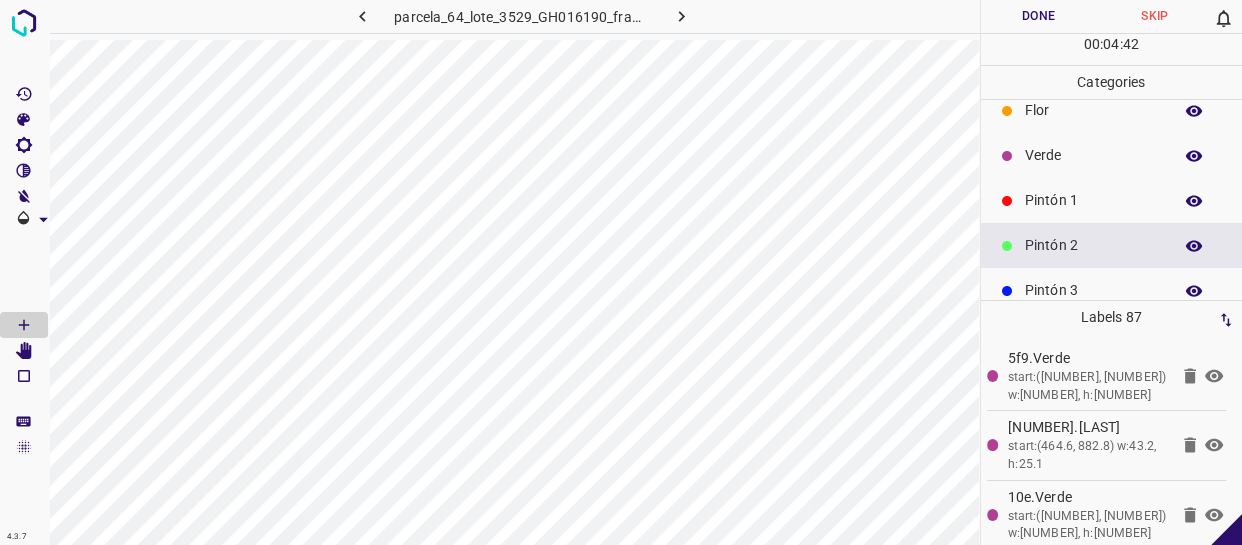 scroll, scrollTop: 0, scrollLeft: 0, axis: both 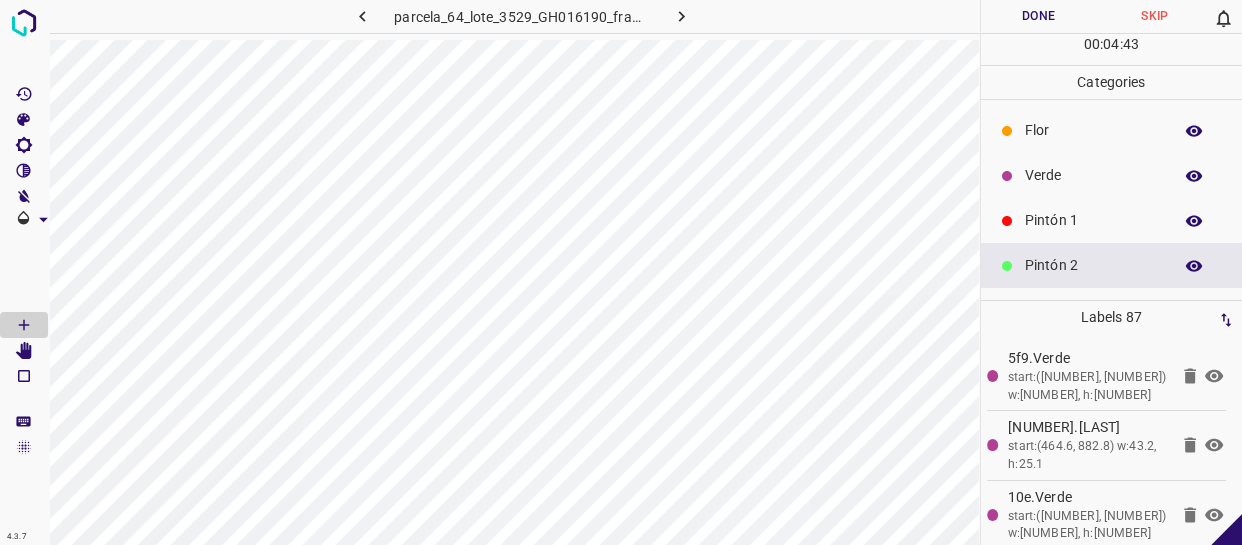click on "Pintón 1" at bounding box center (1093, 220) 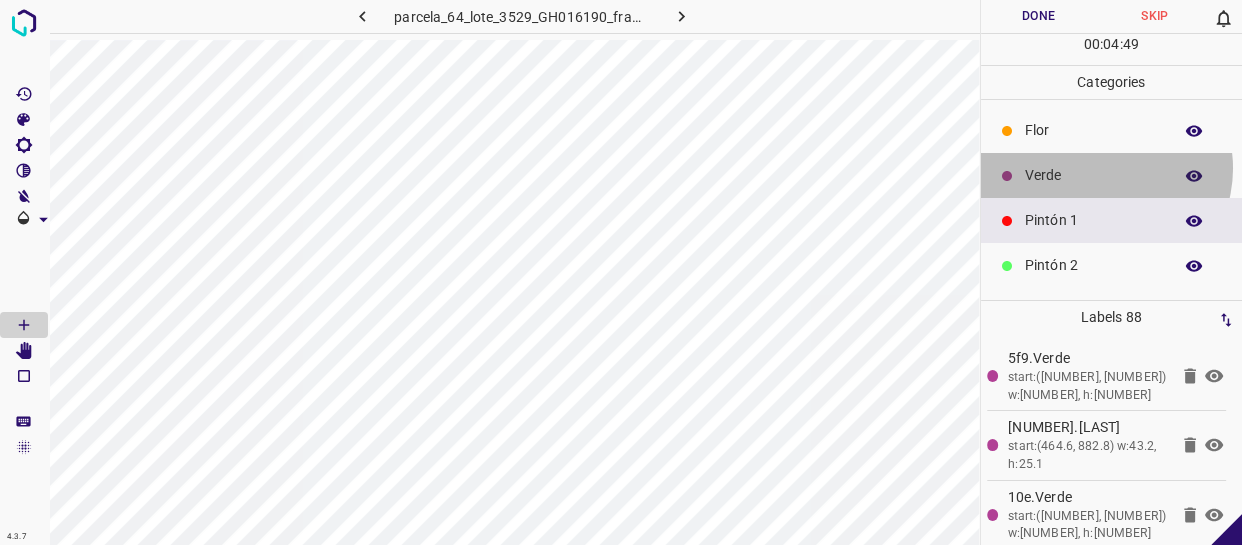 click on "Verde" at bounding box center [1093, 175] 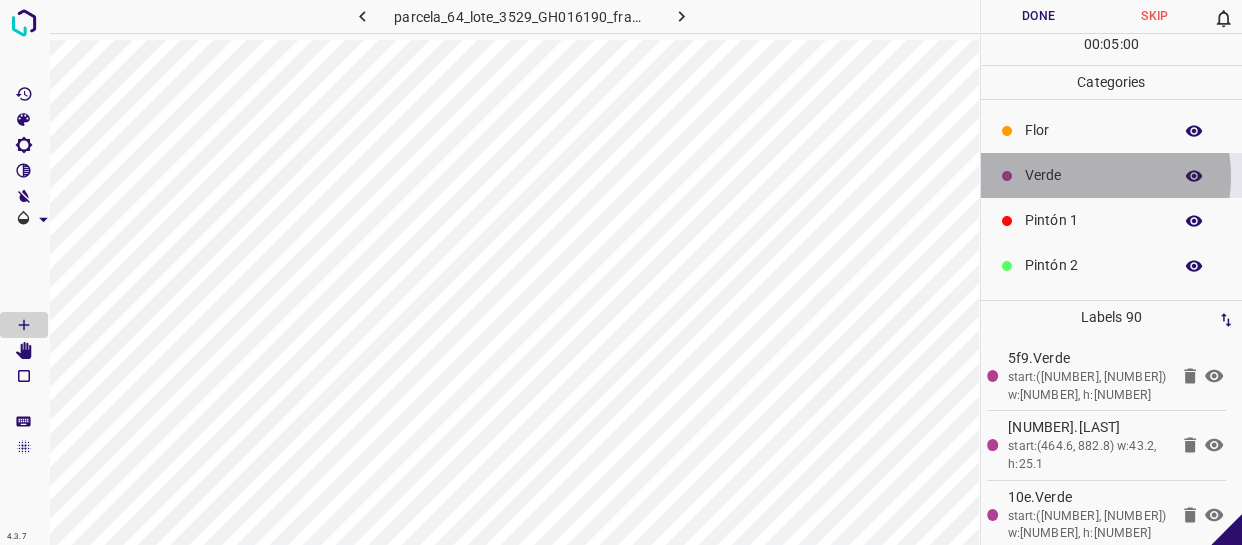drag, startPoint x: 1074, startPoint y: 176, endPoint x: 986, endPoint y: 200, distance: 91.214035 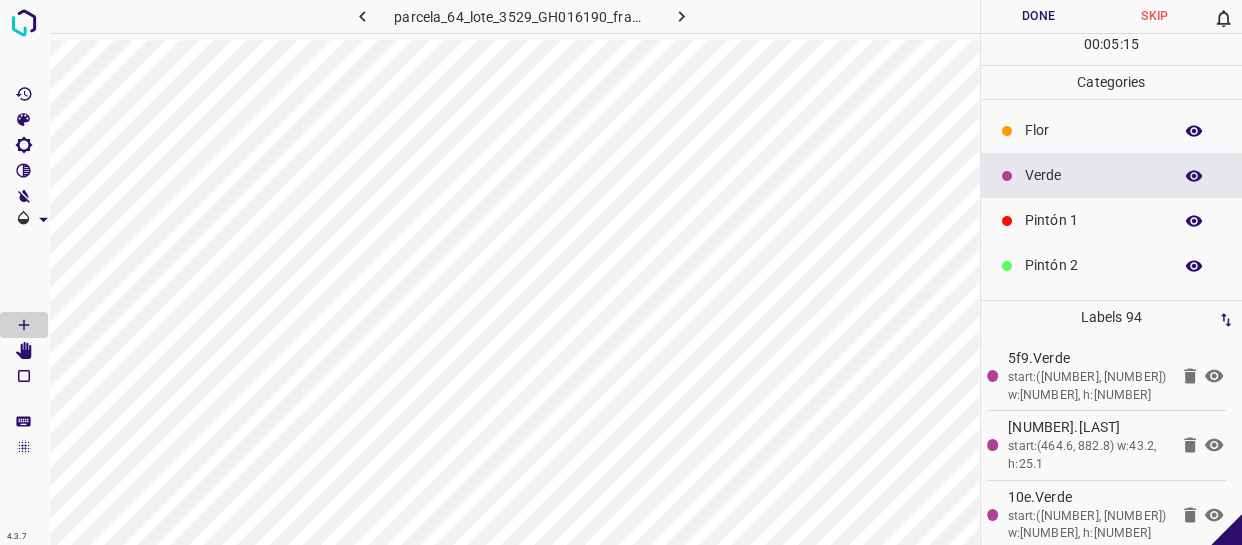 click on "Pintón 1" at bounding box center [1093, 220] 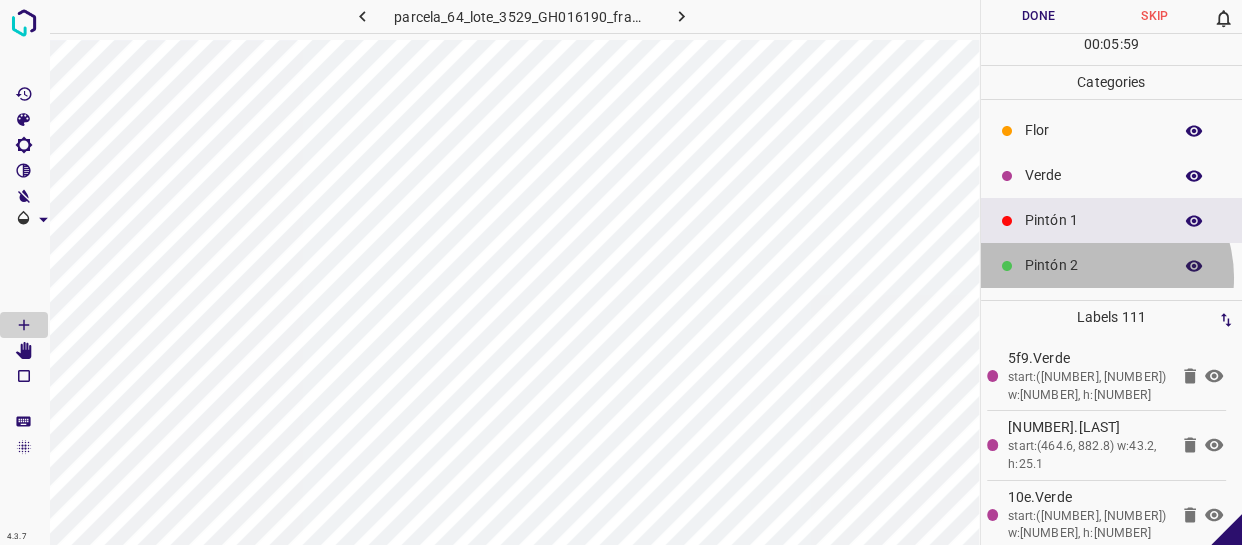 drag, startPoint x: 1096, startPoint y: 277, endPoint x: 979, endPoint y: 244, distance: 121.5648 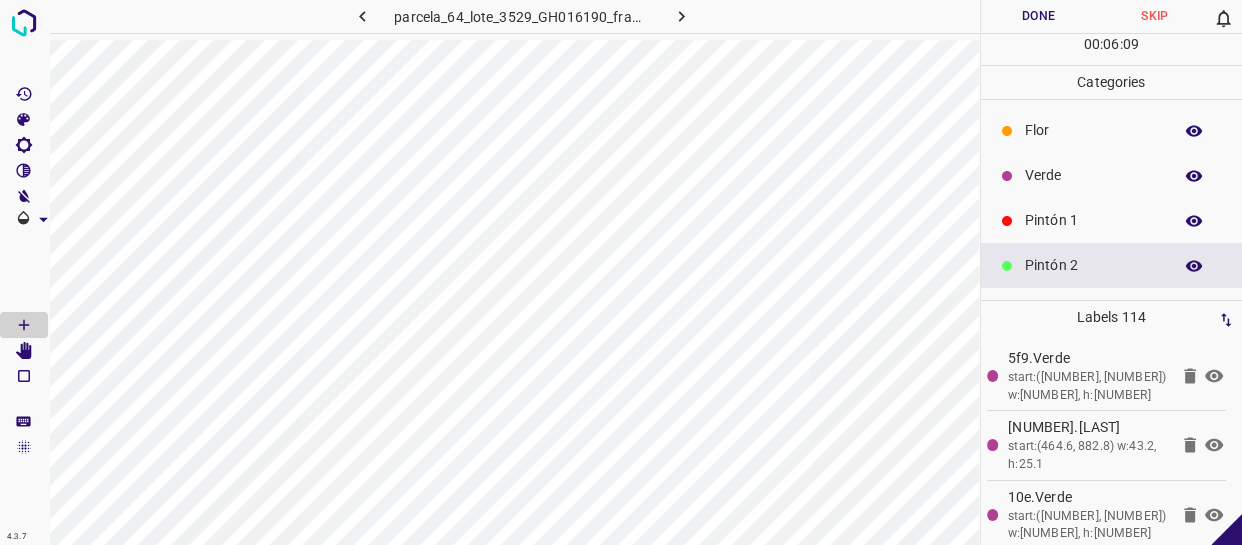scroll, scrollTop: 175, scrollLeft: 0, axis: vertical 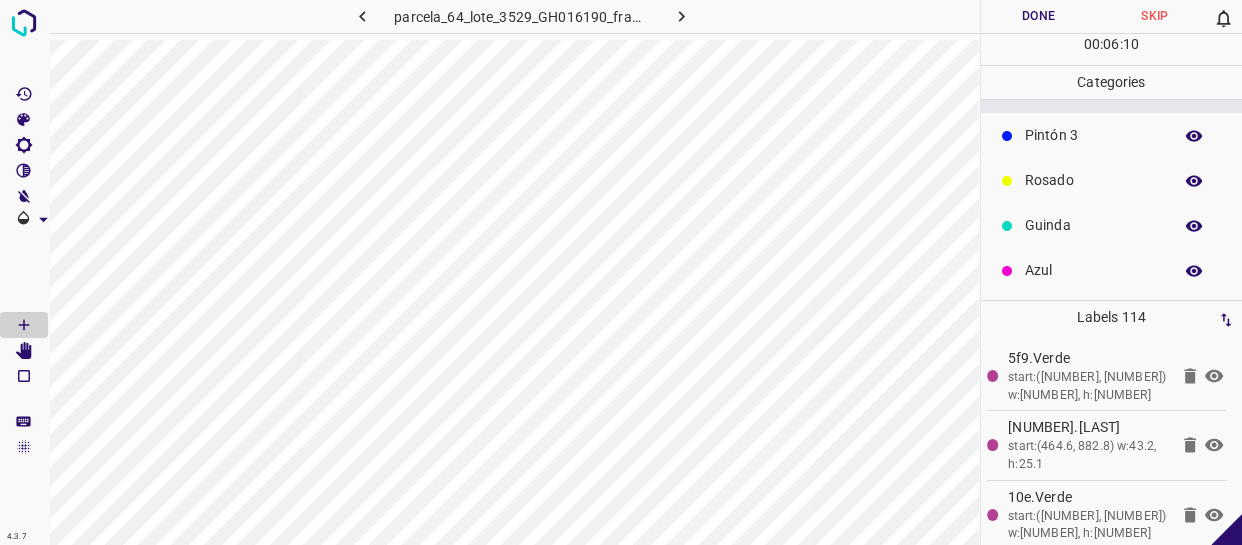click on "Rosado" at bounding box center [1093, 180] 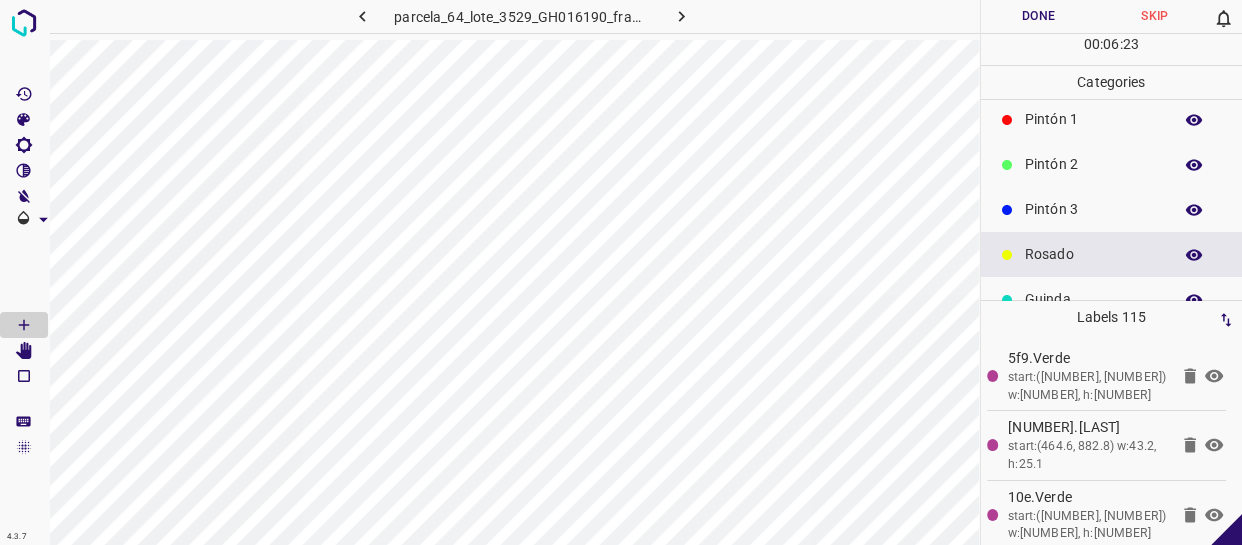 scroll, scrollTop: 84, scrollLeft: 0, axis: vertical 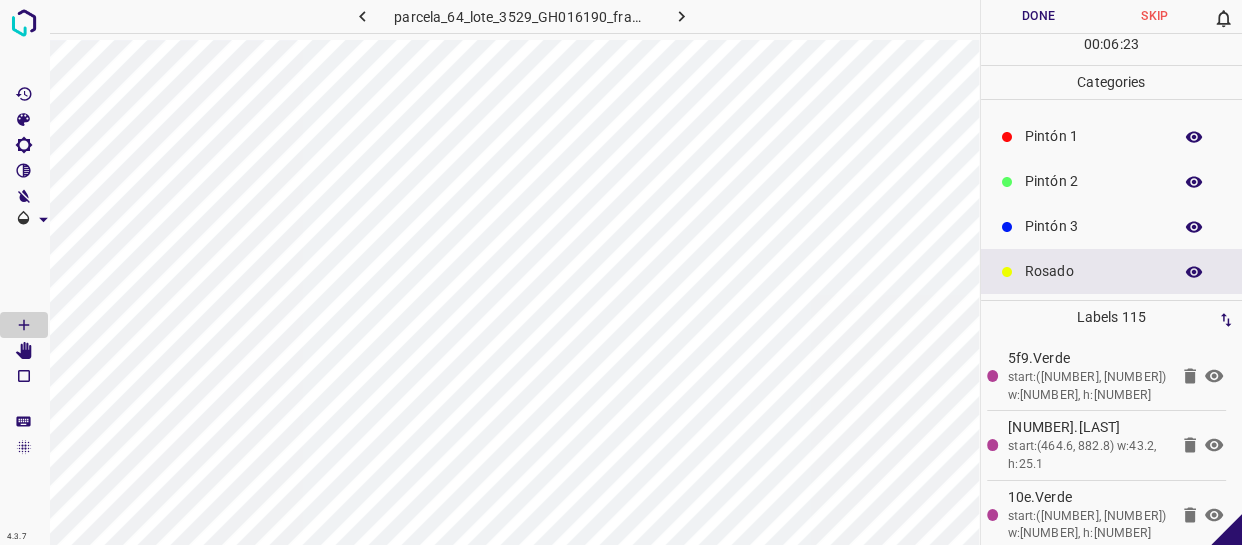 click on "Pintón 2" at bounding box center (1093, 181) 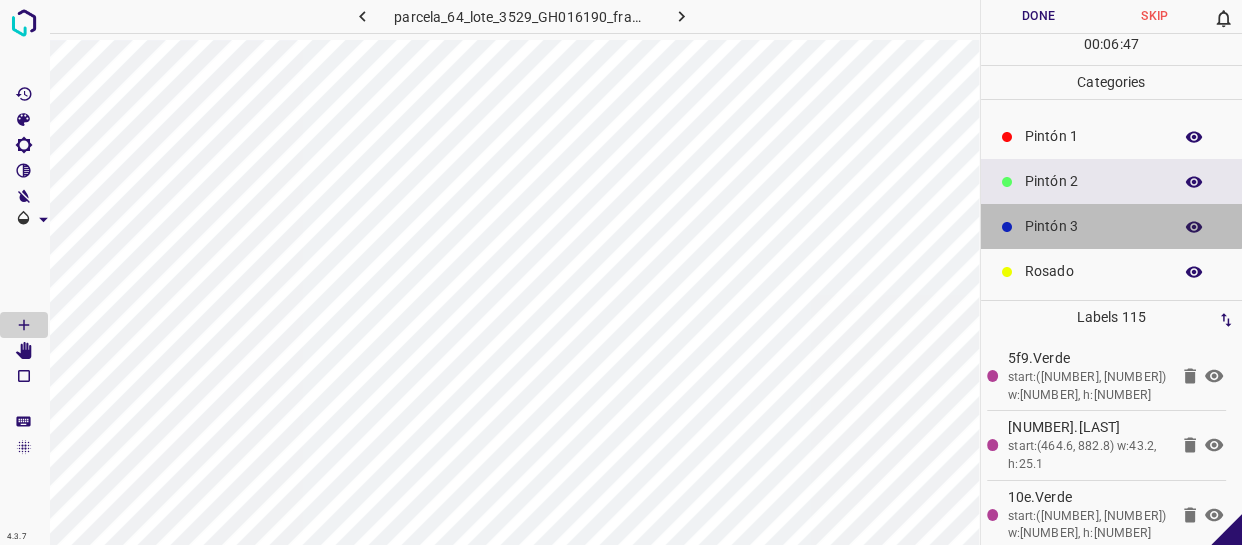 click on "Pintón 3" at bounding box center (1093, 226) 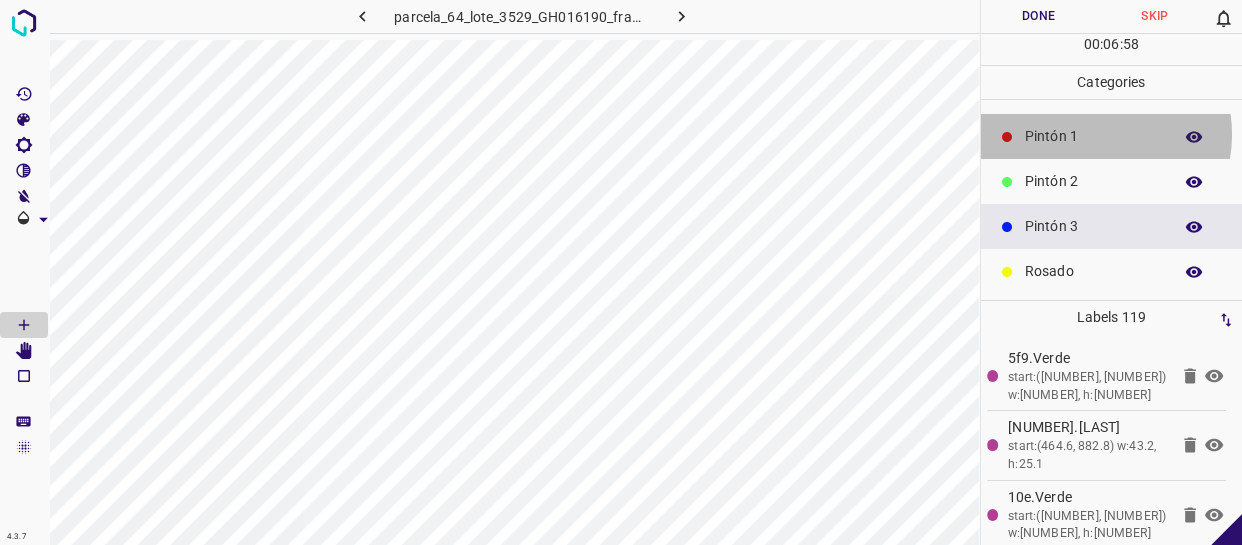 drag, startPoint x: 1086, startPoint y: 134, endPoint x: 1017, endPoint y: 150, distance: 70.83079 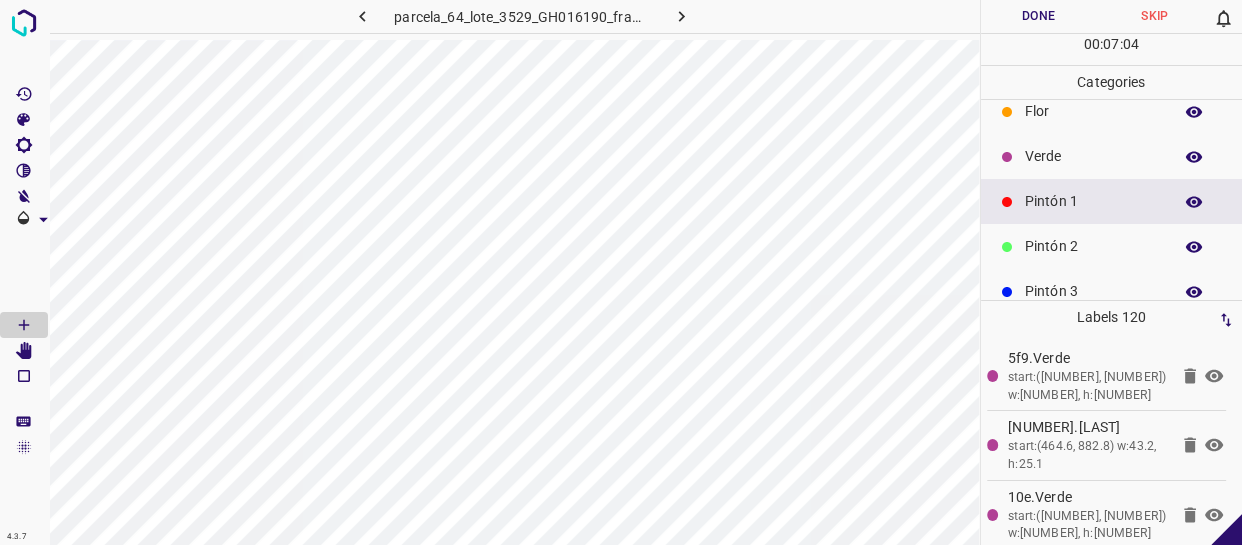 scroll, scrollTop: 0, scrollLeft: 0, axis: both 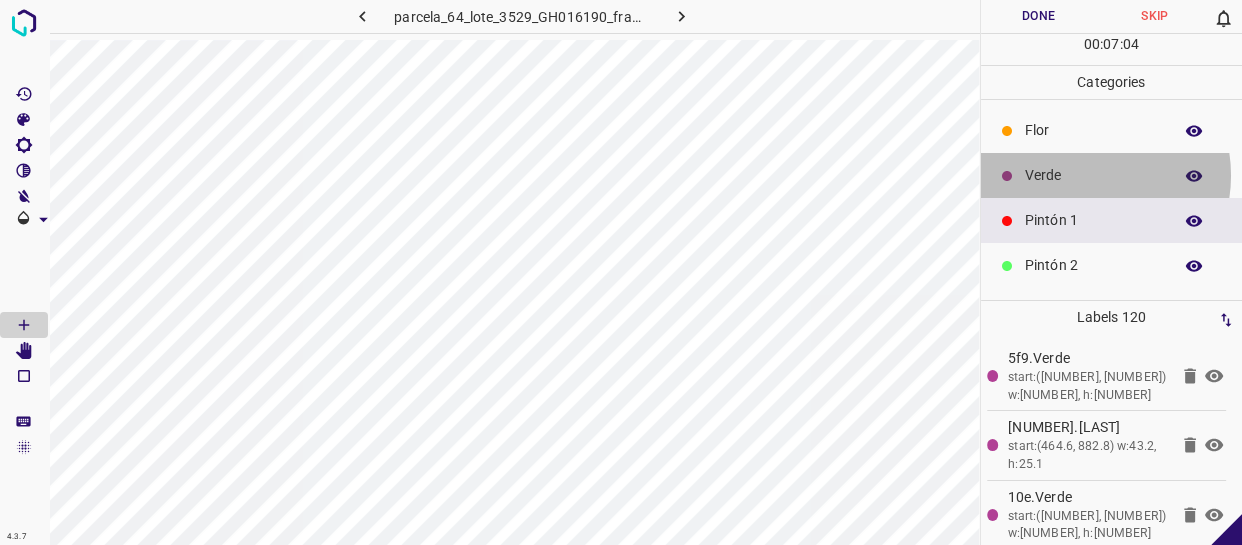 click on "Verde" at bounding box center (1093, 175) 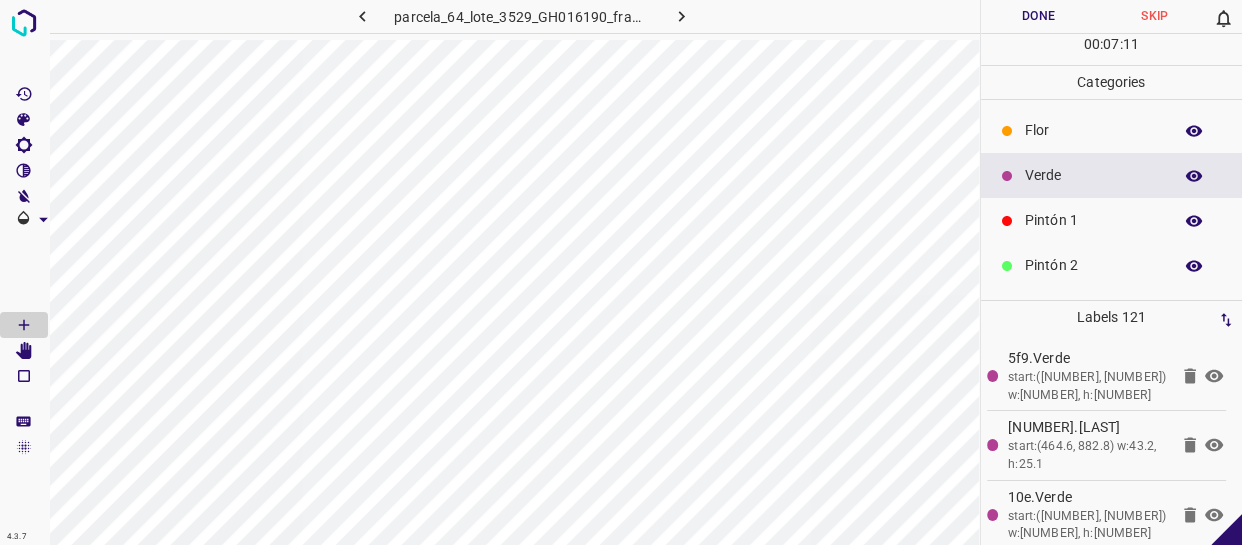 click on "Pintón 1" at bounding box center [1093, 220] 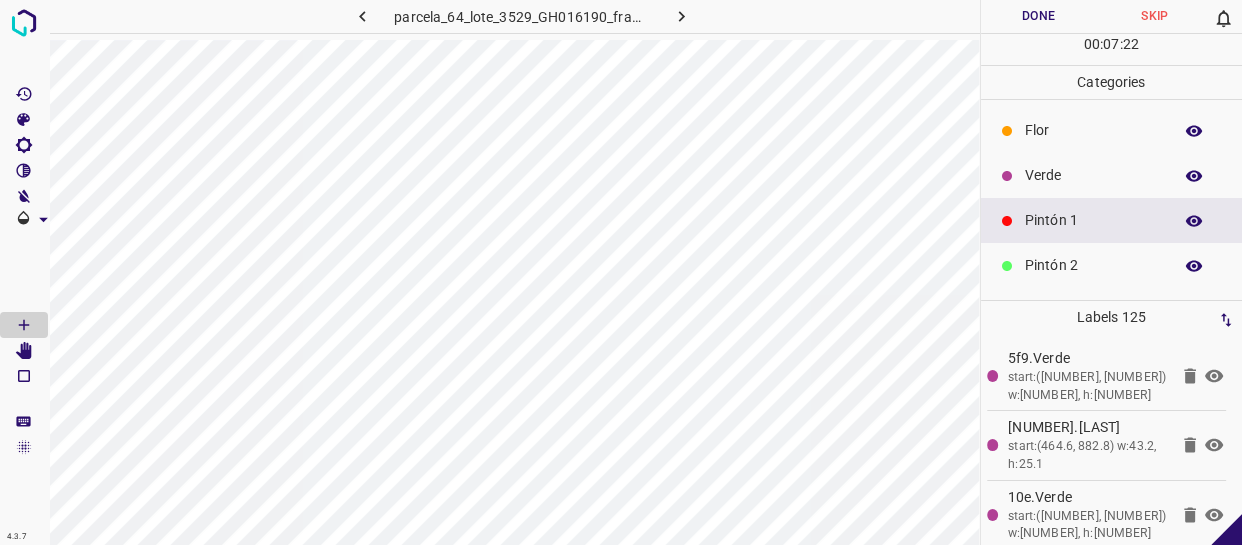 scroll, scrollTop: 0, scrollLeft: 32, axis: horizontal 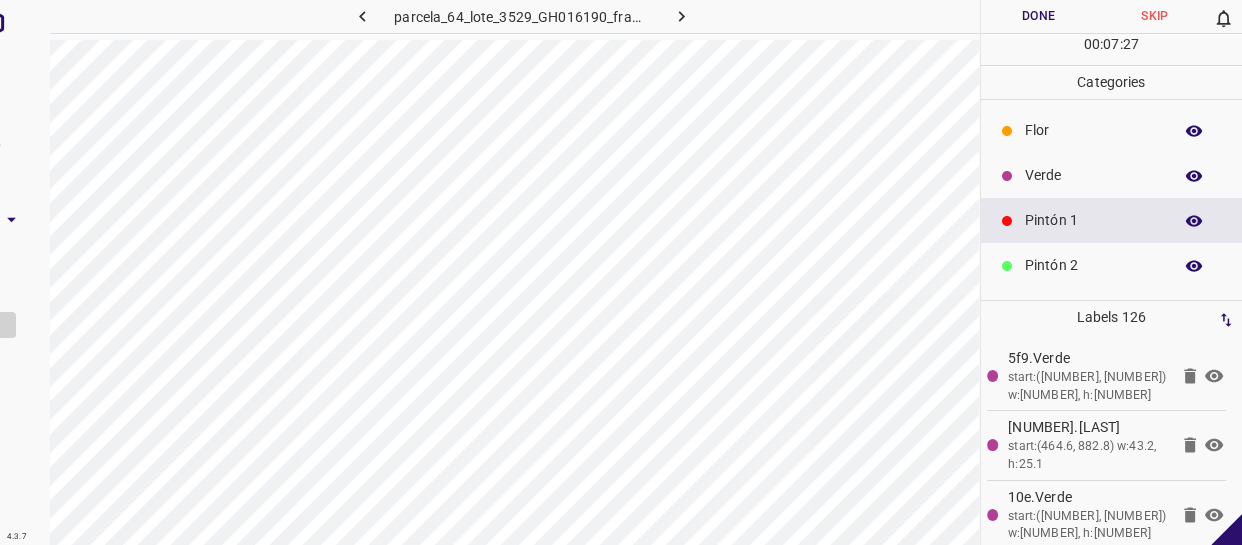 click on "Flor" at bounding box center (1112, 130) 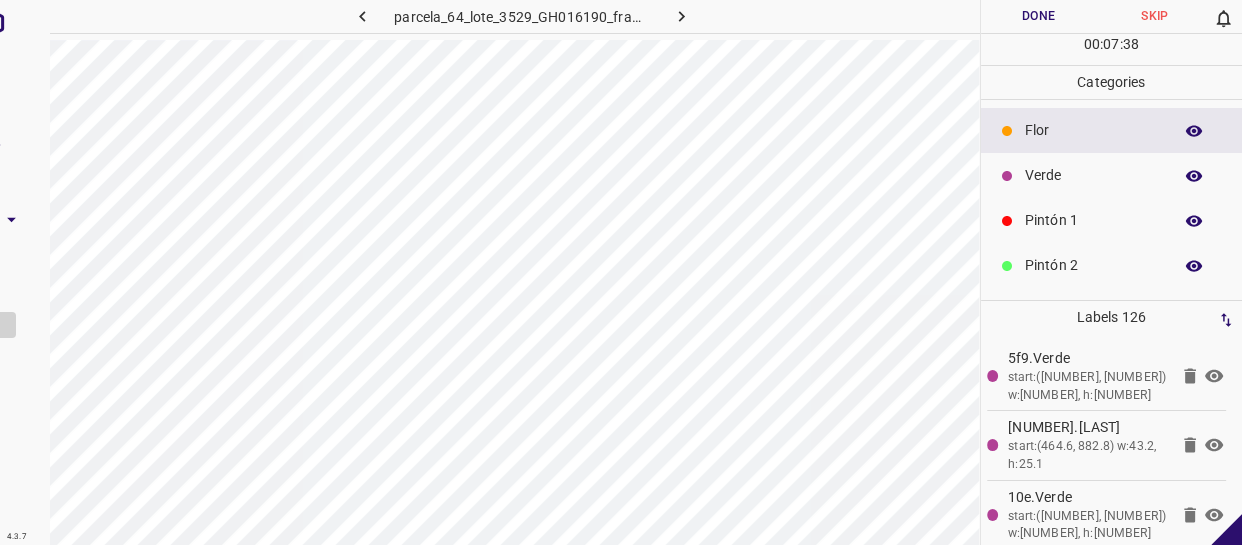 drag, startPoint x: 1080, startPoint y: 214, endPoint x: 1068, endPoint y: 215, distance: 12.0415945 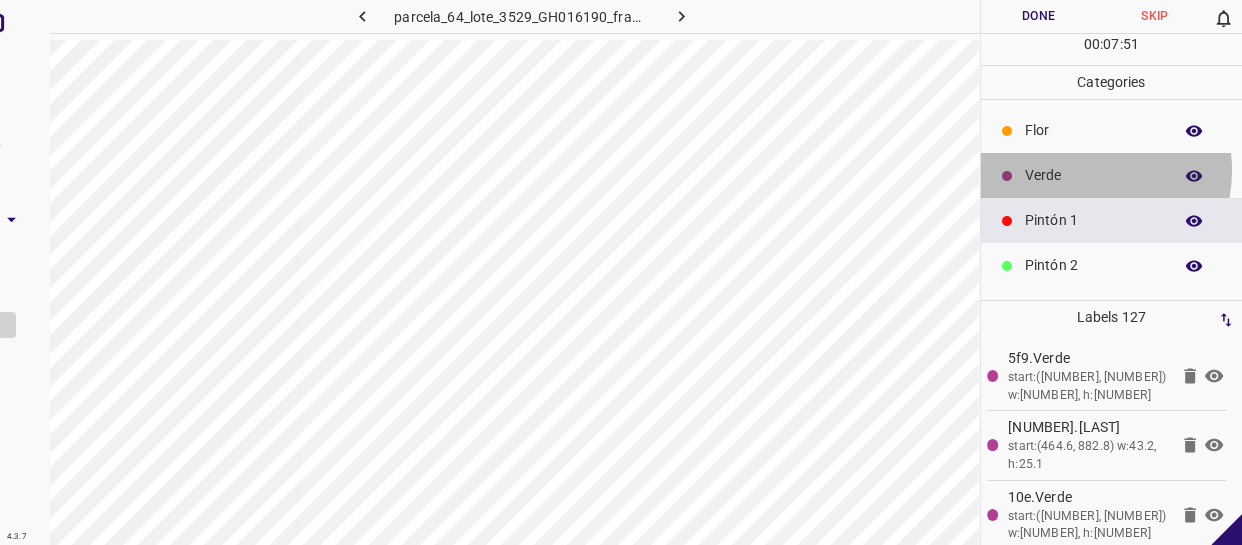 drag, startPoint x: 1077, startPoint y: 170, endPoint x: 1004, endPoint y: 189, distance: 75.43209 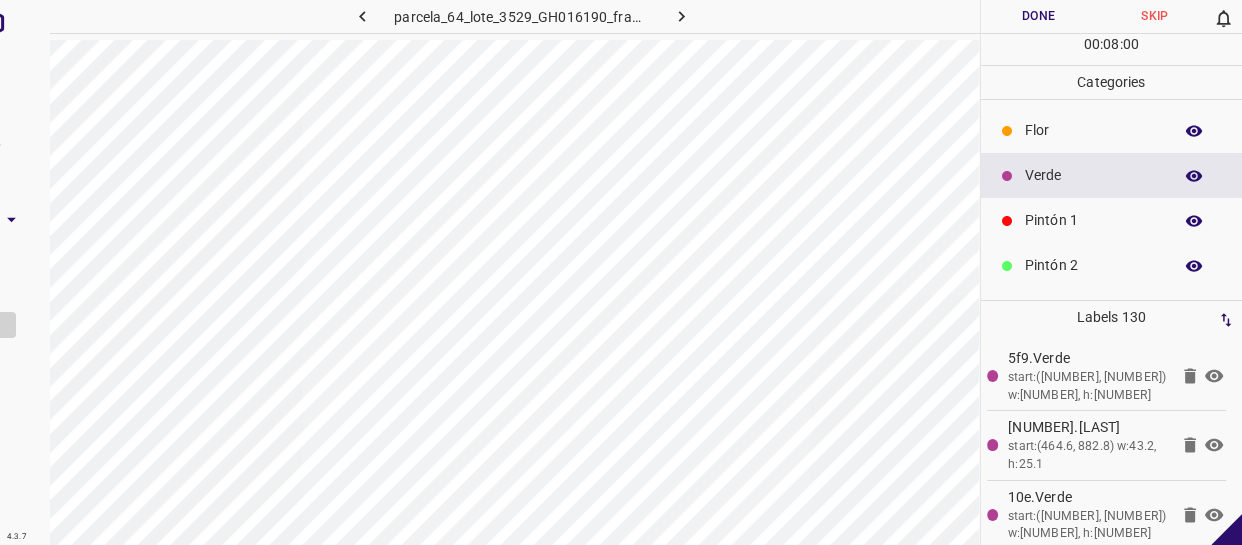 click on "Pintón 1" at bounding box center [1112, 220] 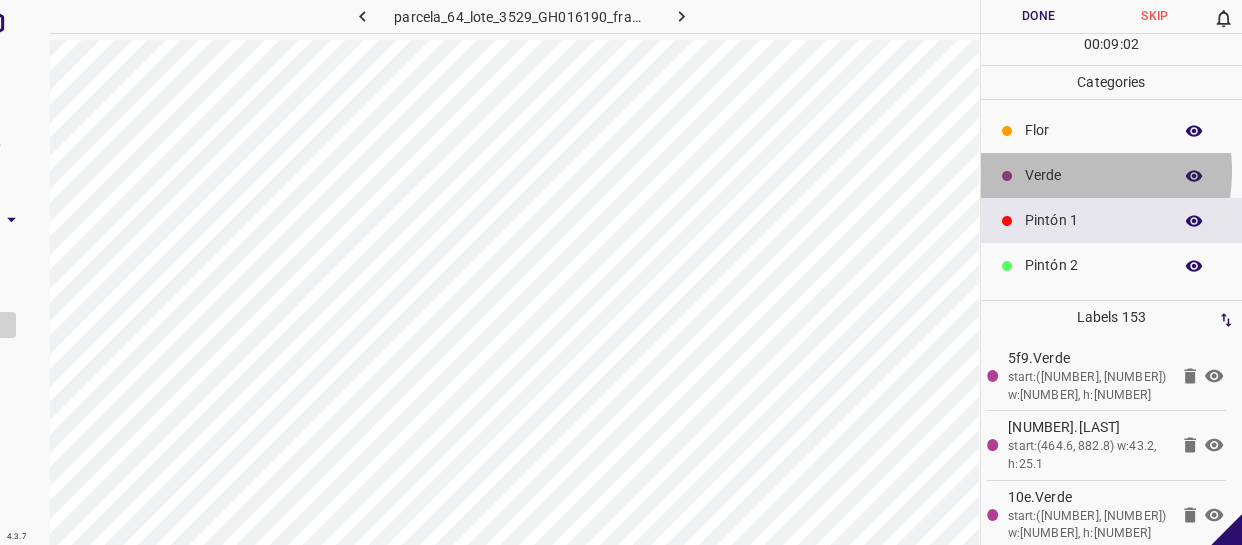 click on "Verde" at bounding box center (1093, 175) 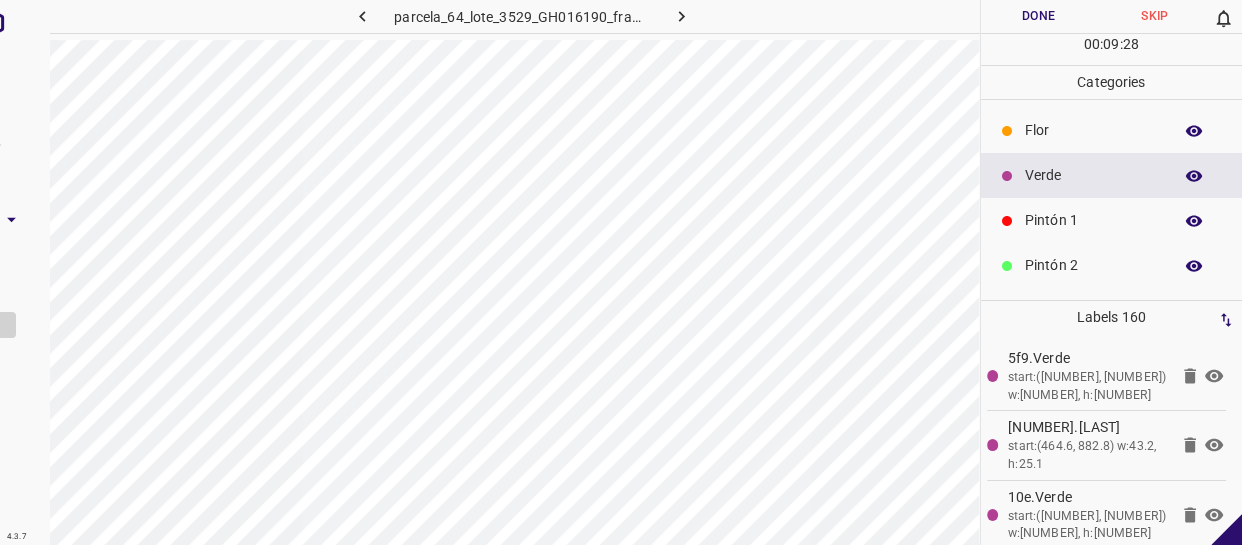 click on "Pintón 1" at bounding box center [1093, 220] 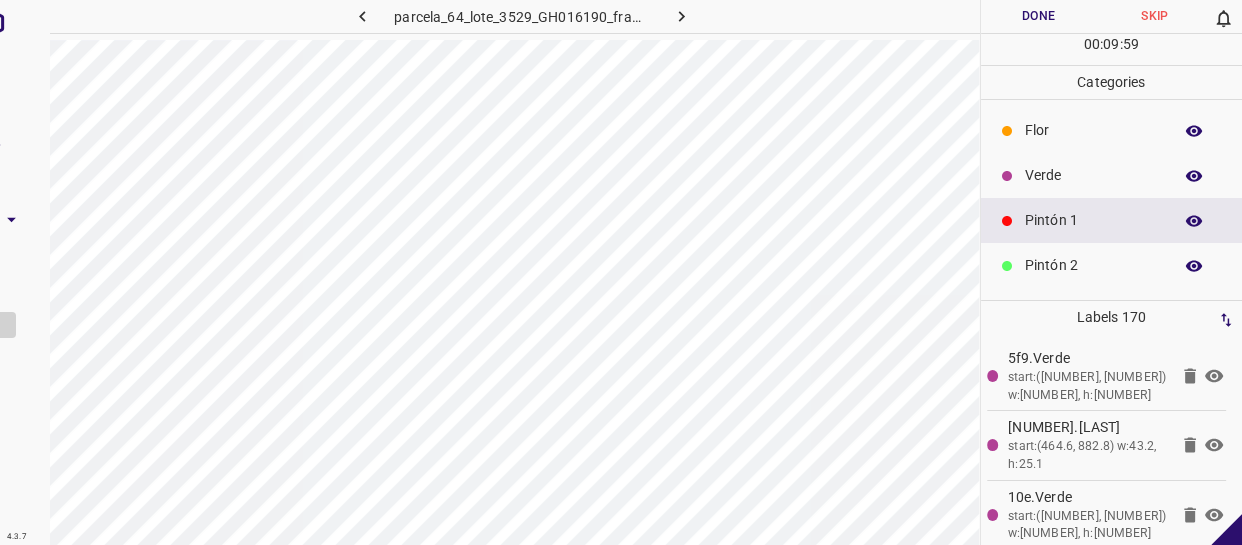 click on "Verde" at bounding box center [1093, 175] 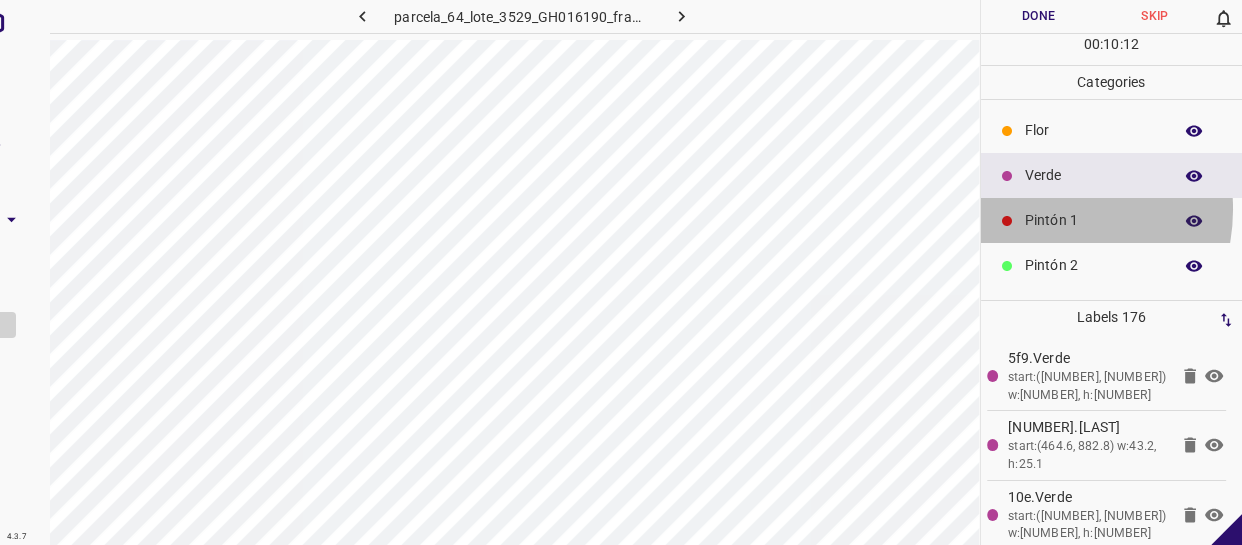 drag, startPoint x: 1040, startPoint y: 209, endPoint x: 992, endPoint y: 228, distance: 51.62364 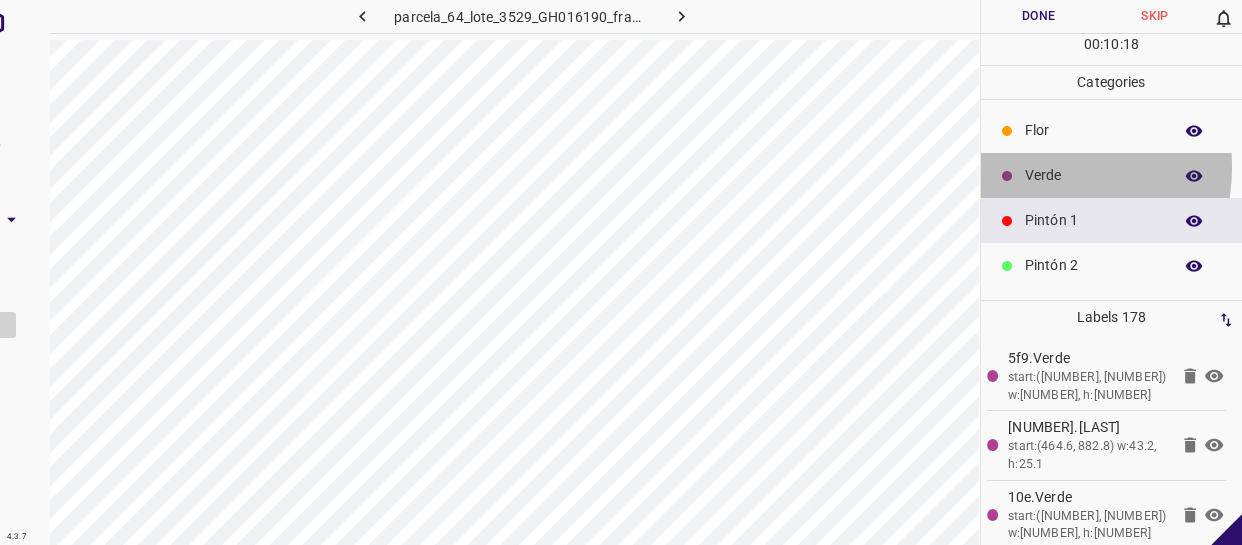 click on "Verde" at bounding box center (1093, 175) 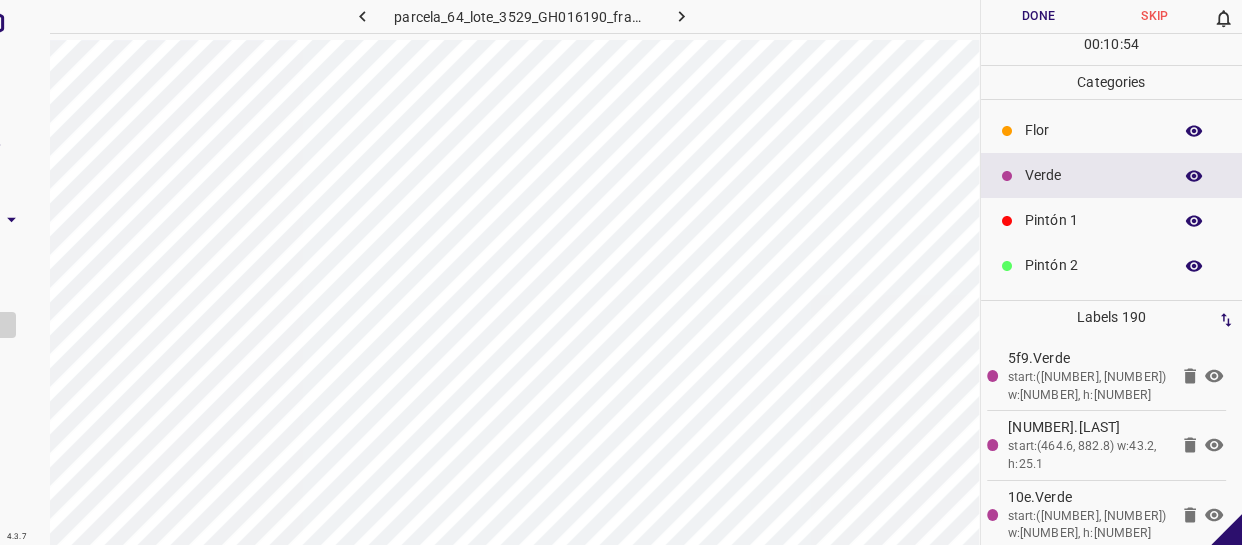 drag, startPoint x: 1073, startPoint y: 218, endPoint x: 1063, endPoint y: 219, distance: 10.049875 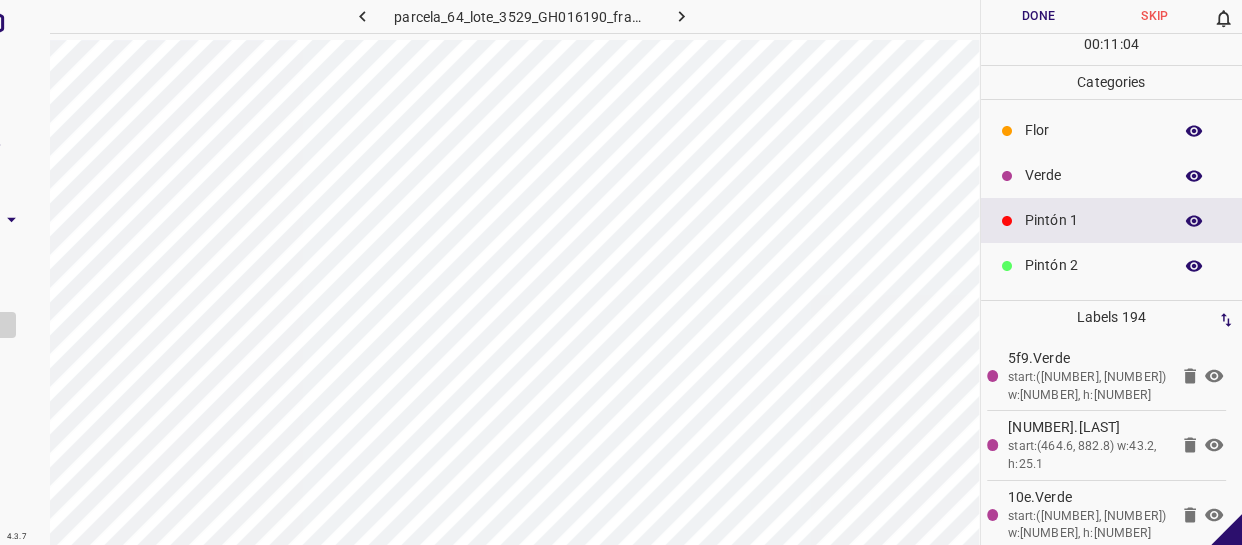 click on "Verde" at bounding box center [1093, 175] 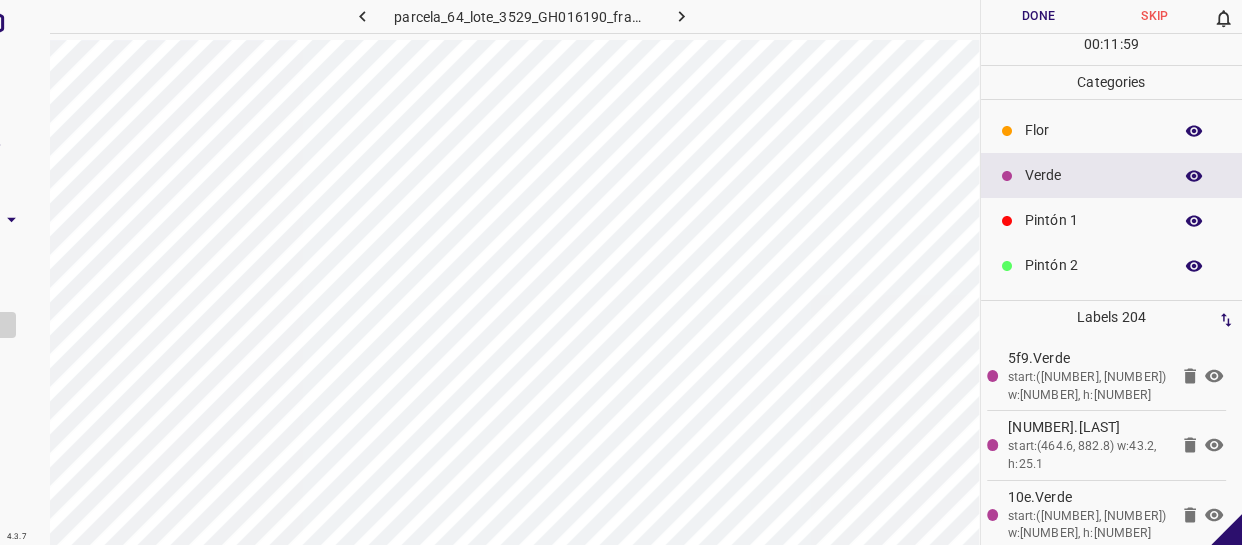 click on "Flor" at bounding box center [1093, 130] 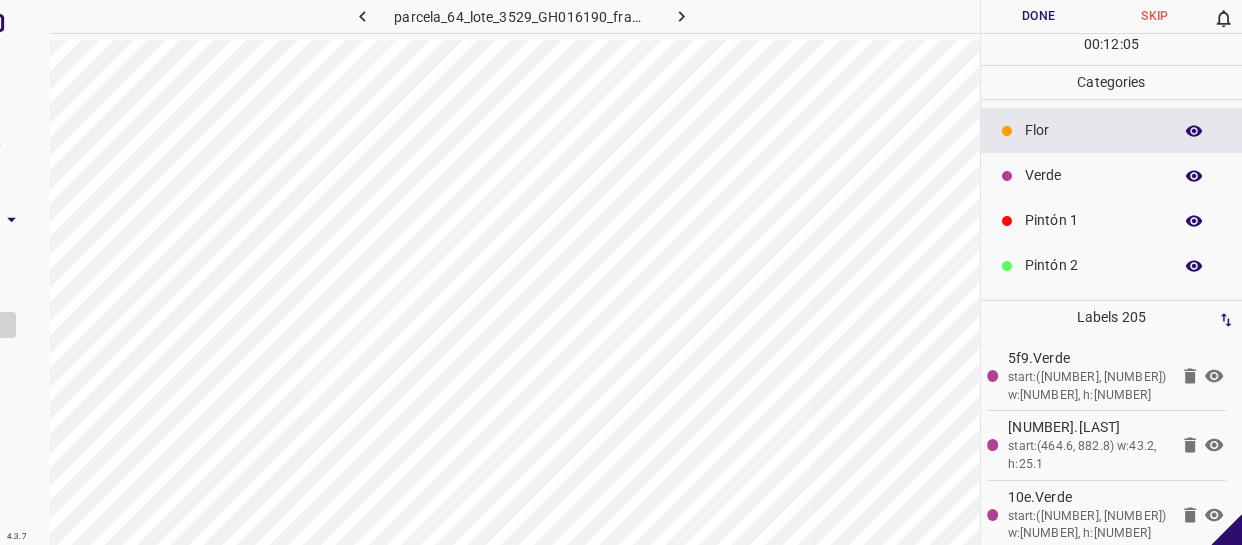 drag, startPoint x: 1064, startPoint y: 268, endPoint x: 1047, endPoint y: 272, distance: 17.464249 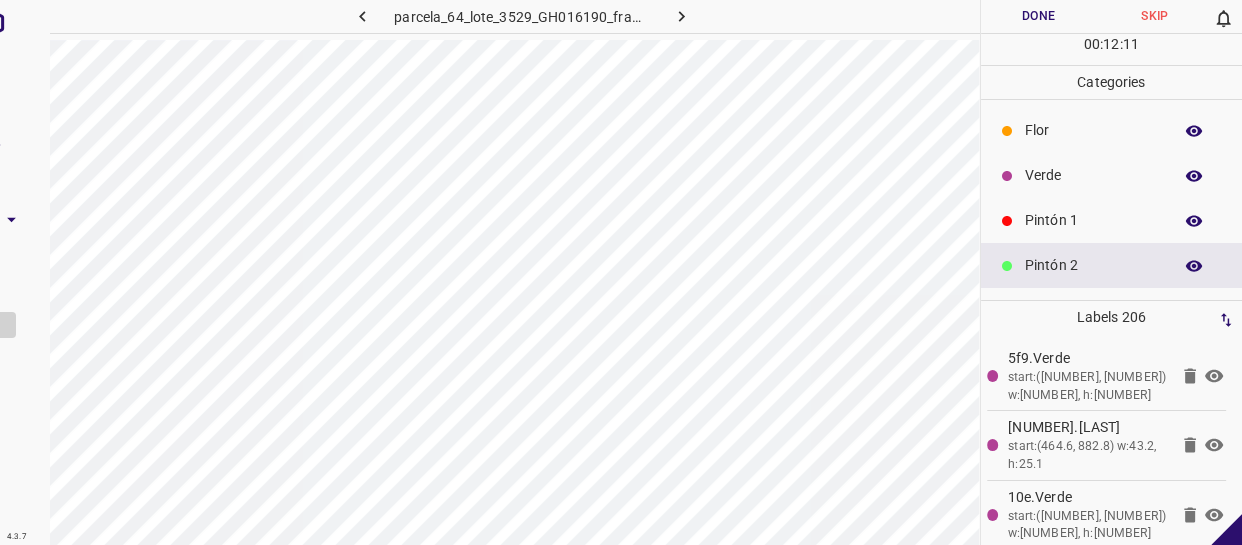 click on "Pintón 2" at bounding box center [1112, 265] 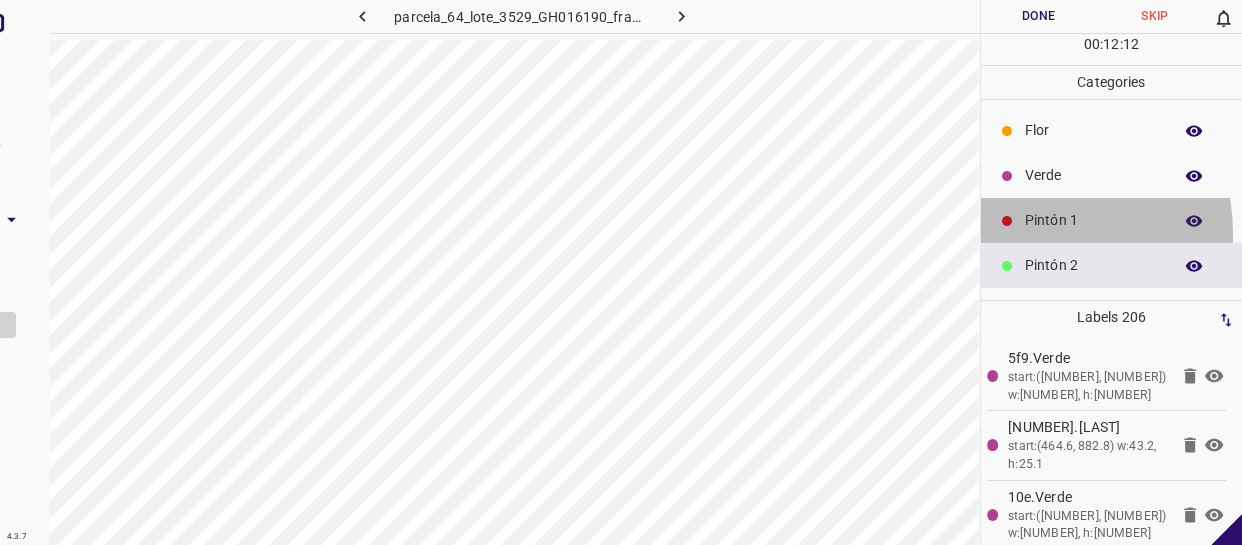 click on "Pintón 1" at bounding box center (1112, 220) 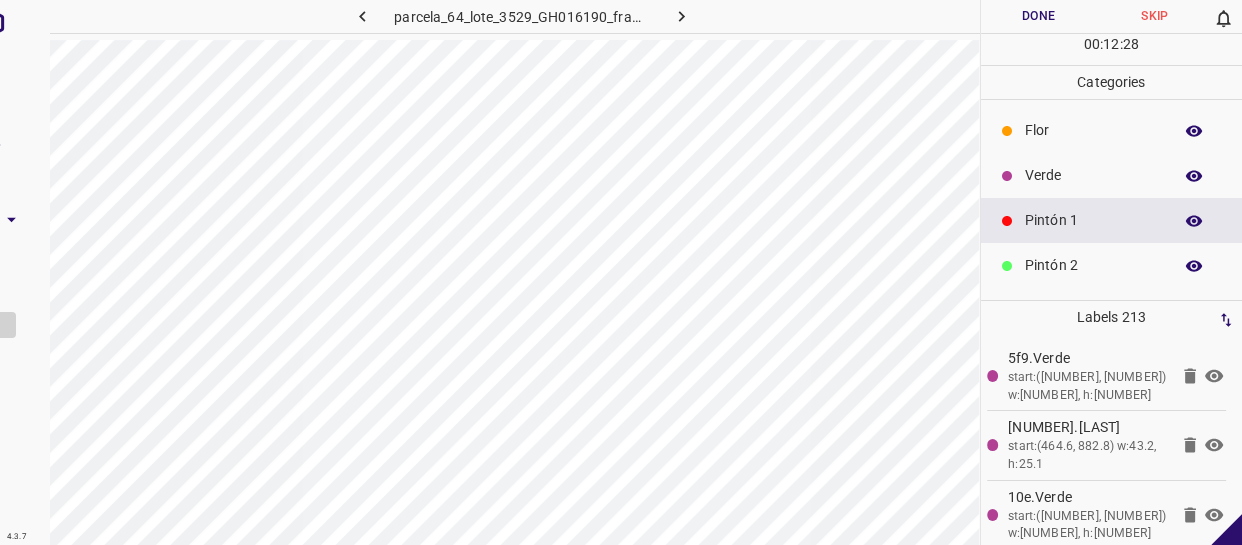 scroll, scrollTop: 90, scrollLeft: 0, axis: vertical 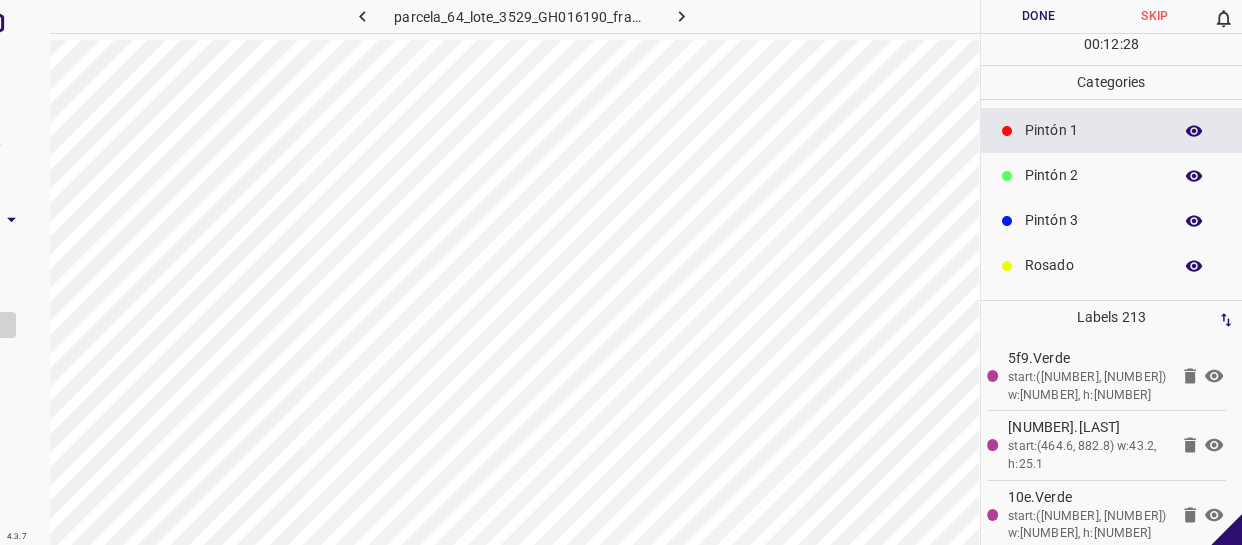 click on "Pintón 3" at bounding box center (1093, 220) 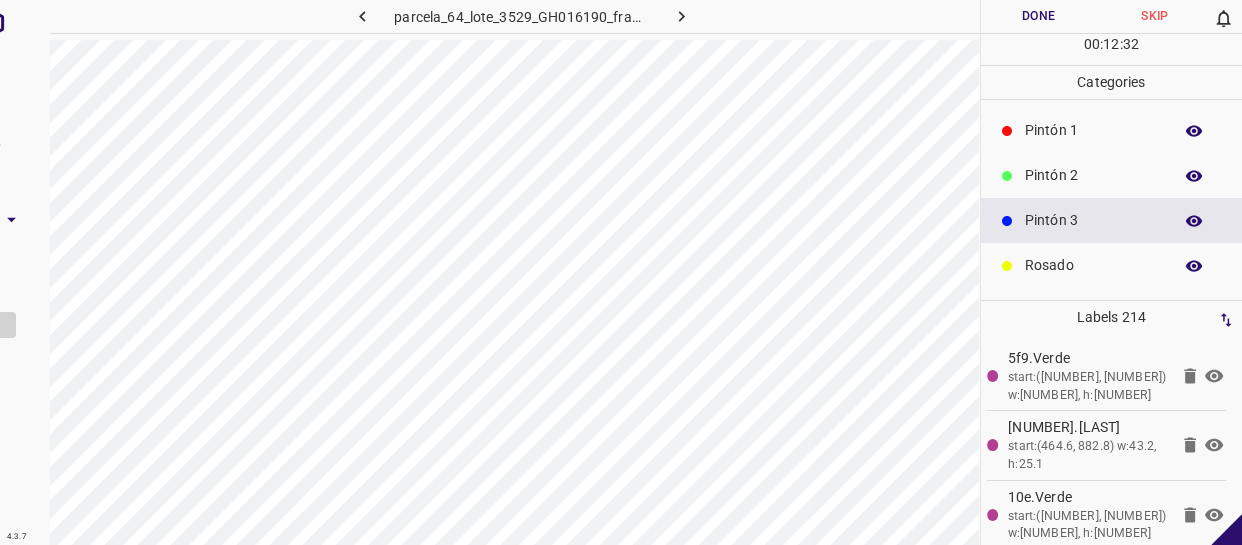 click on "Pintón 2" at bounding box center (1112, 175) 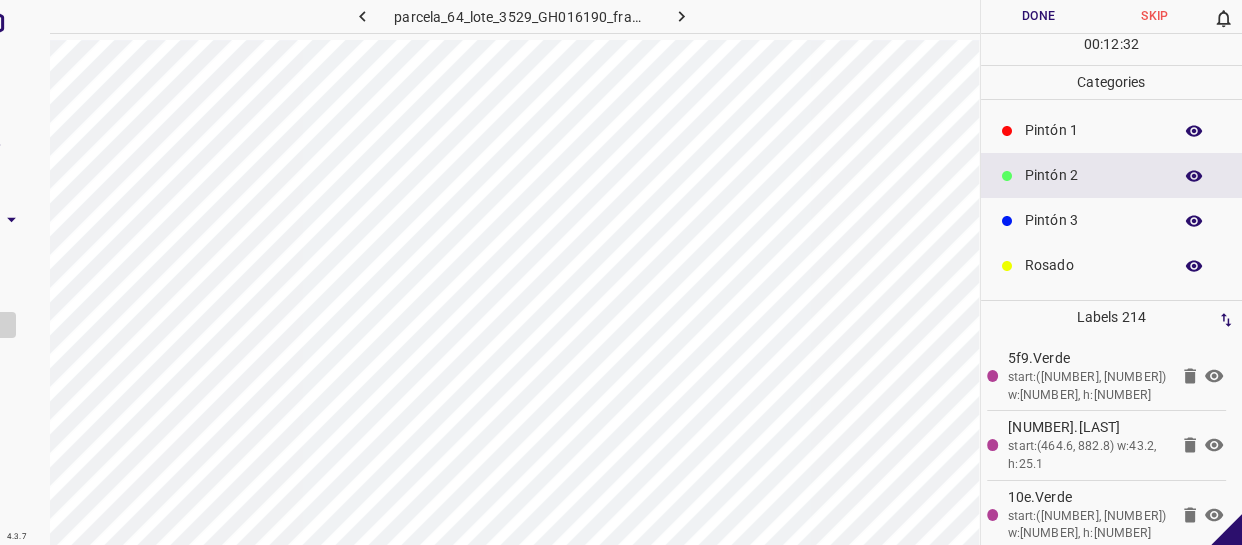 scroll, scrollTop: 0, scrollLeft: 0, axis: both 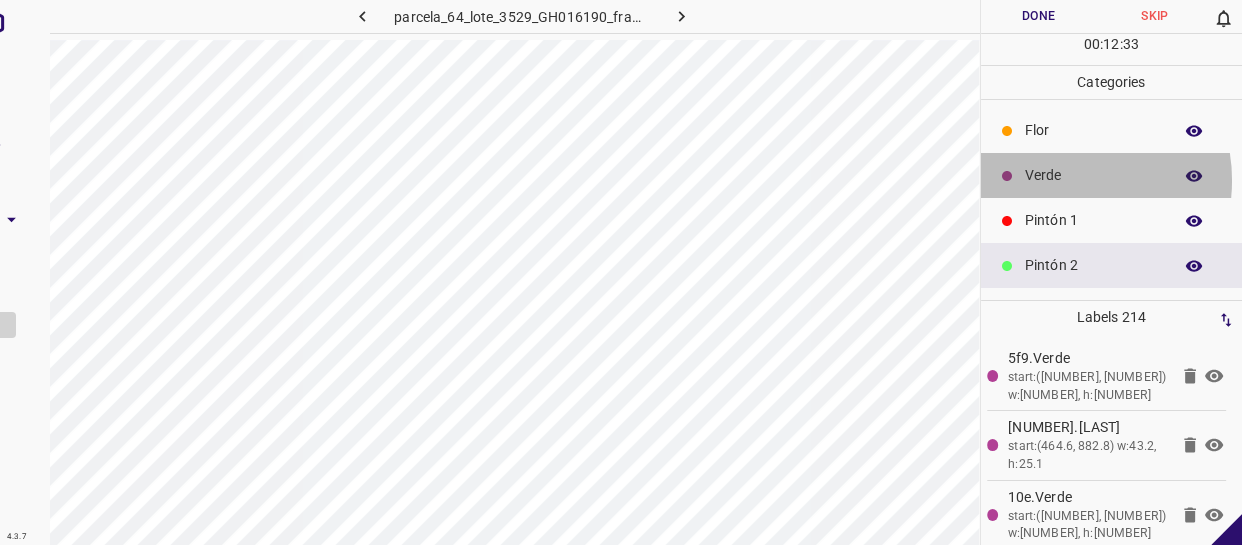 drag, startPoint x: 1059, startPoint y: 180, endPoint x: 1020, endPoint y: 182, distance: 39.051247 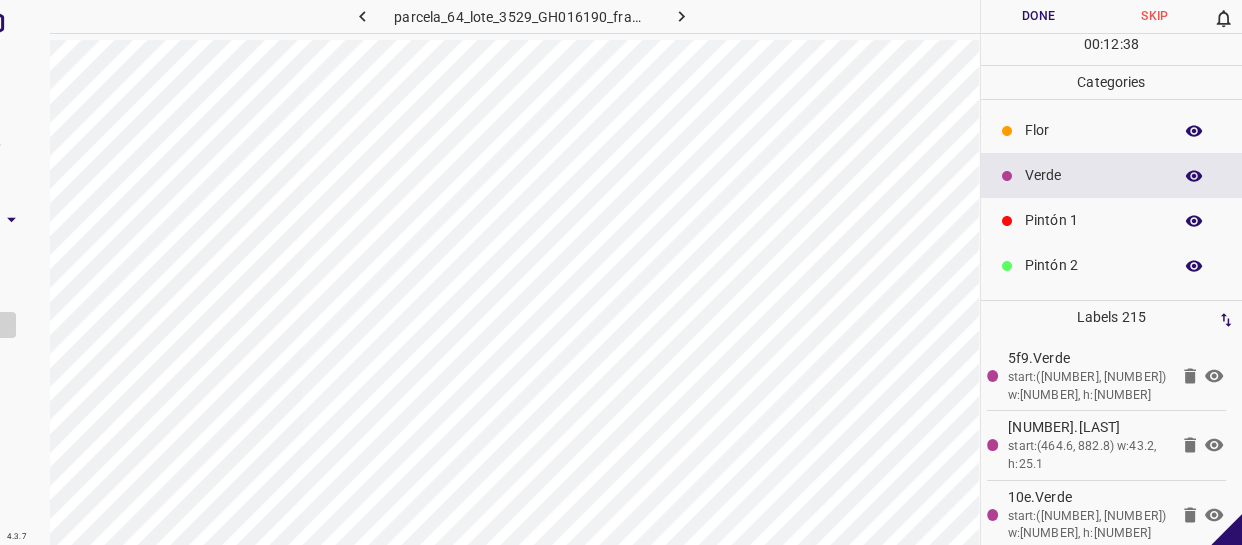click on "Pintón 1" at bounding box center [1093, 220] 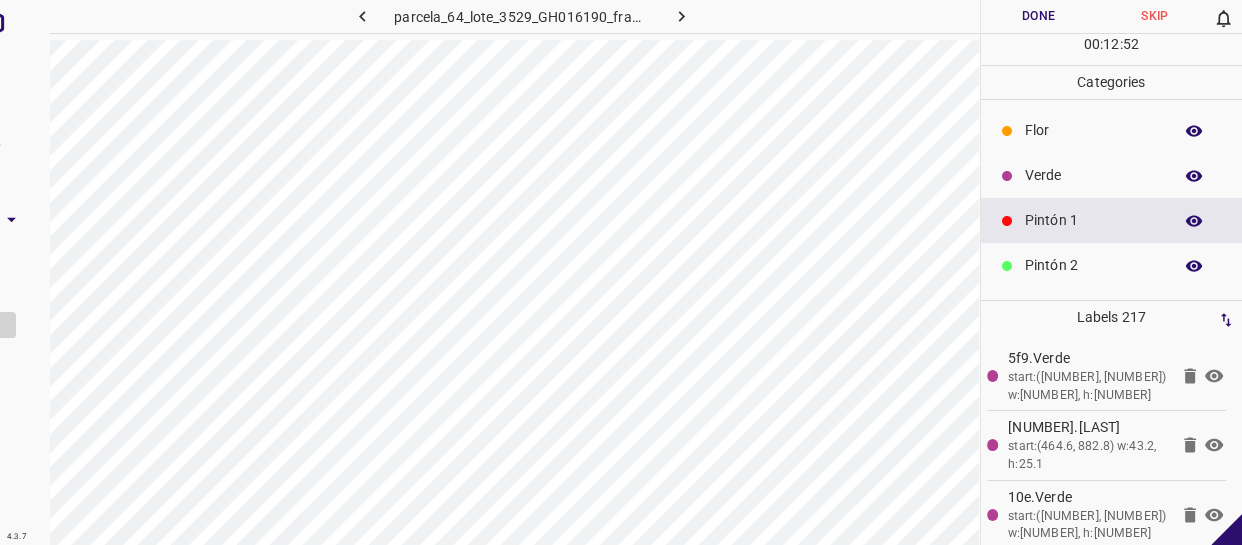 click on "Flor" at bounding box center (1093, 130) 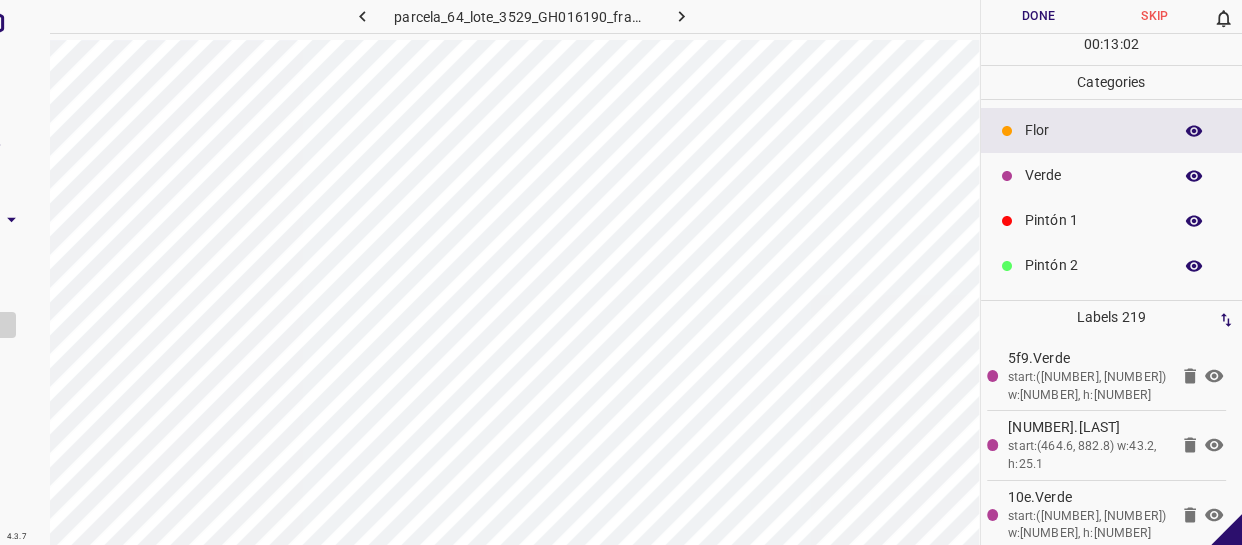 drag, startPoint x: 1091, startPoint y: 257, endPoint x: 1006, endPoint y: 255, distance: 85.02353 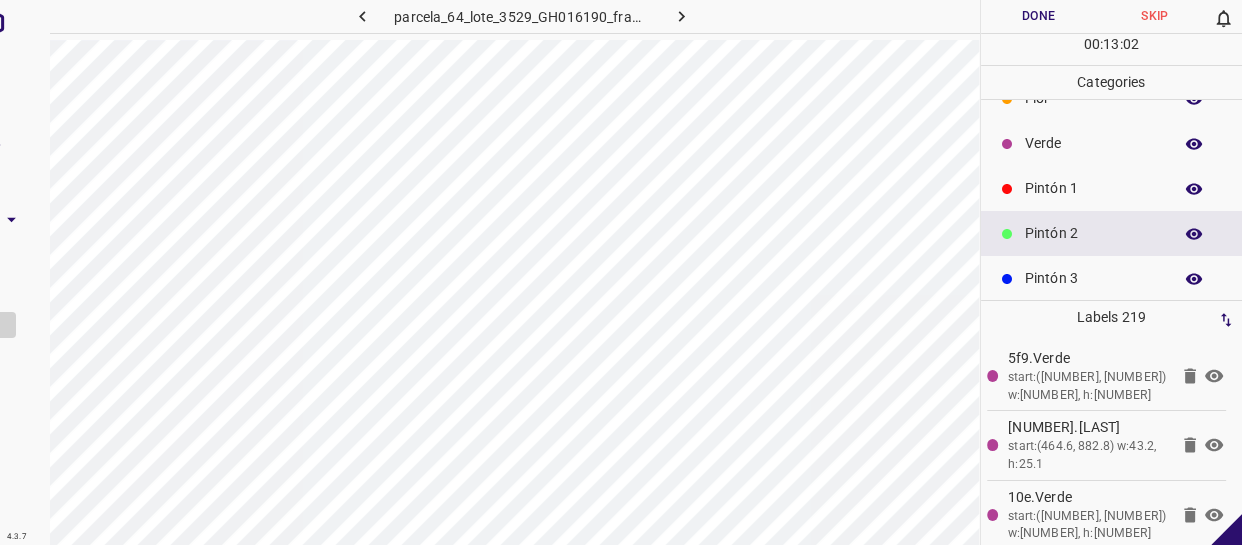 scroll, scrollTop: 90, scrollLeft: 0, axis: vertical 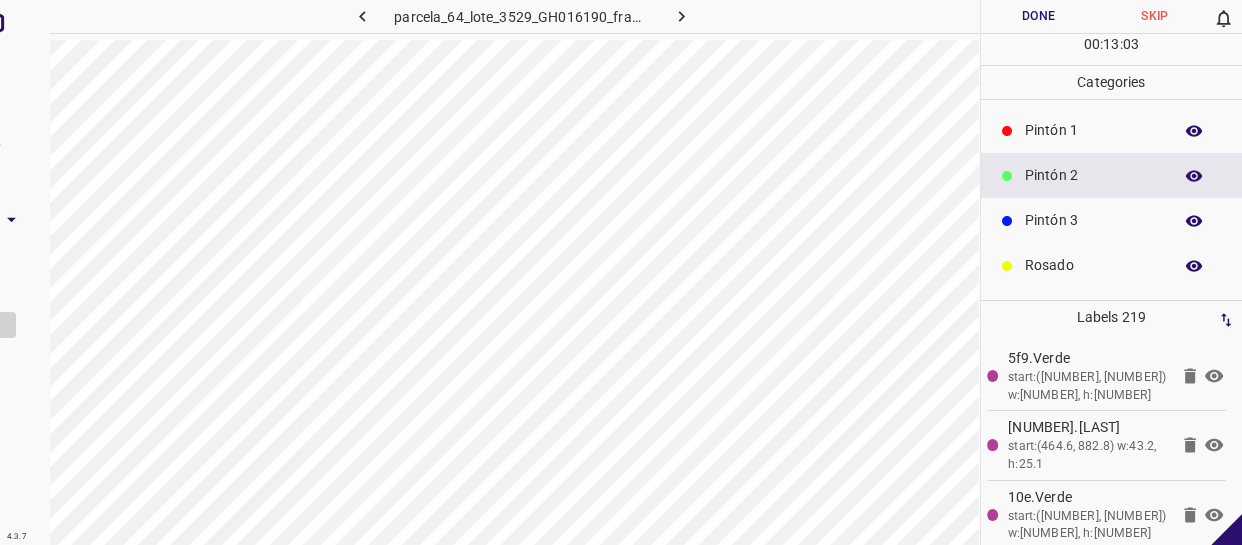 drag, startPoint x: 1070, startPoint y: 222, endPoint x: 985, endPoint y: 241, distance: 87.09765 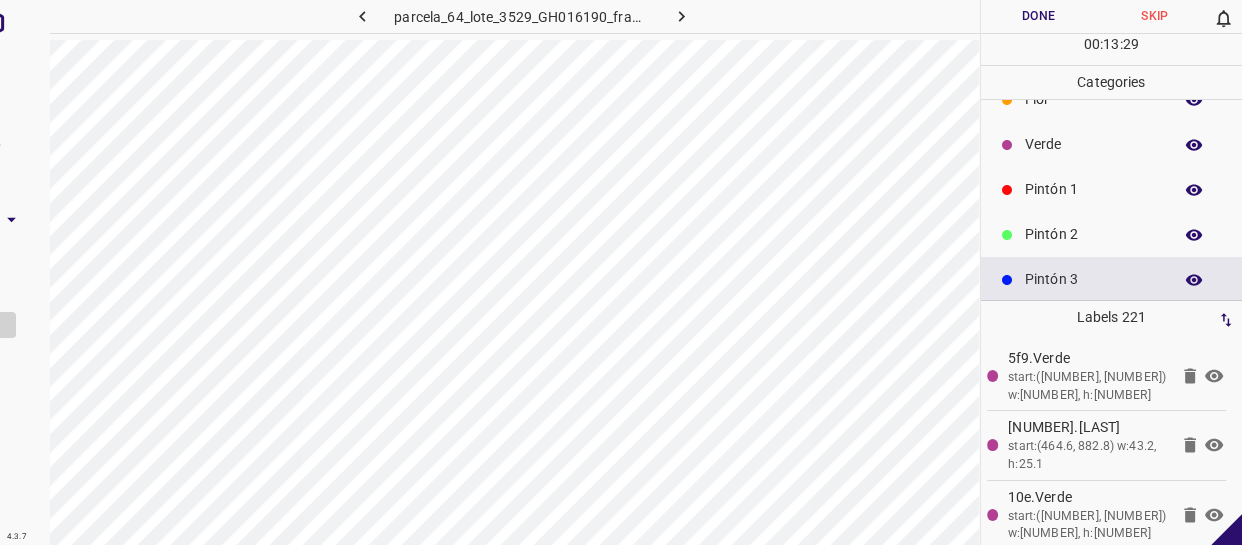 scroll, scrollTop: 0, scrollLeft: 0, axis: both 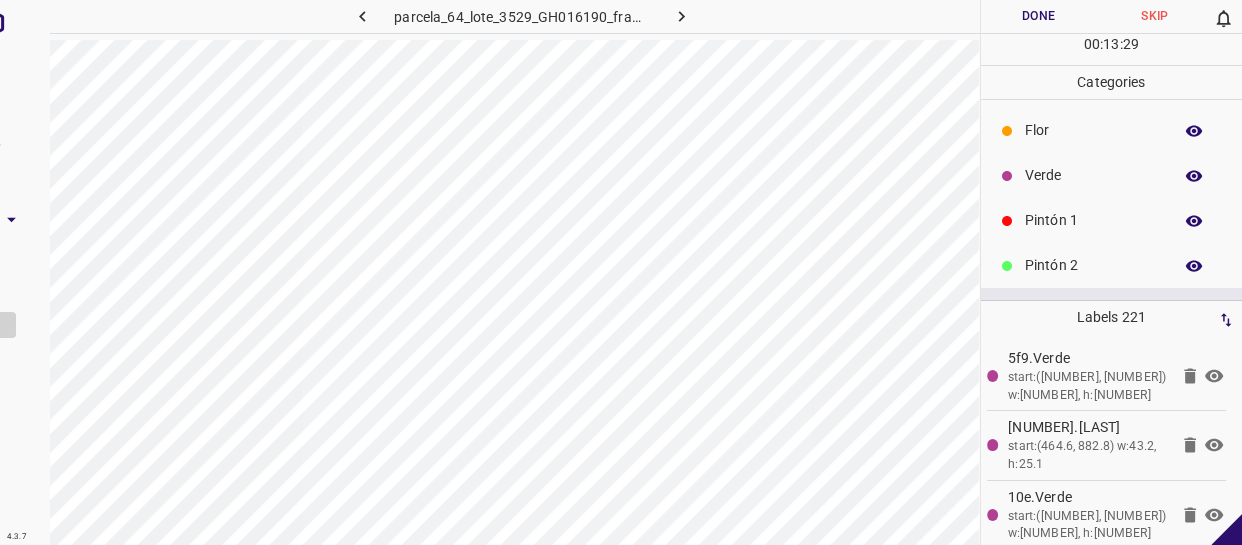 click on "Verde" at bounding box center [1093, 175] 